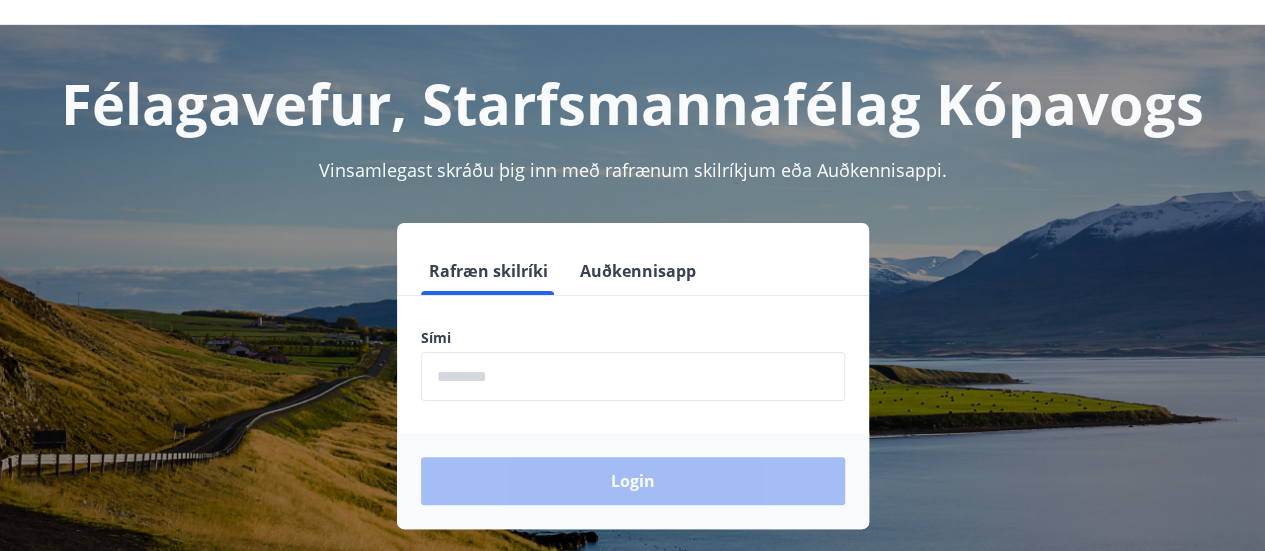 scroll, scrollTop: 54, scrollLeft: 0, axis: vertical 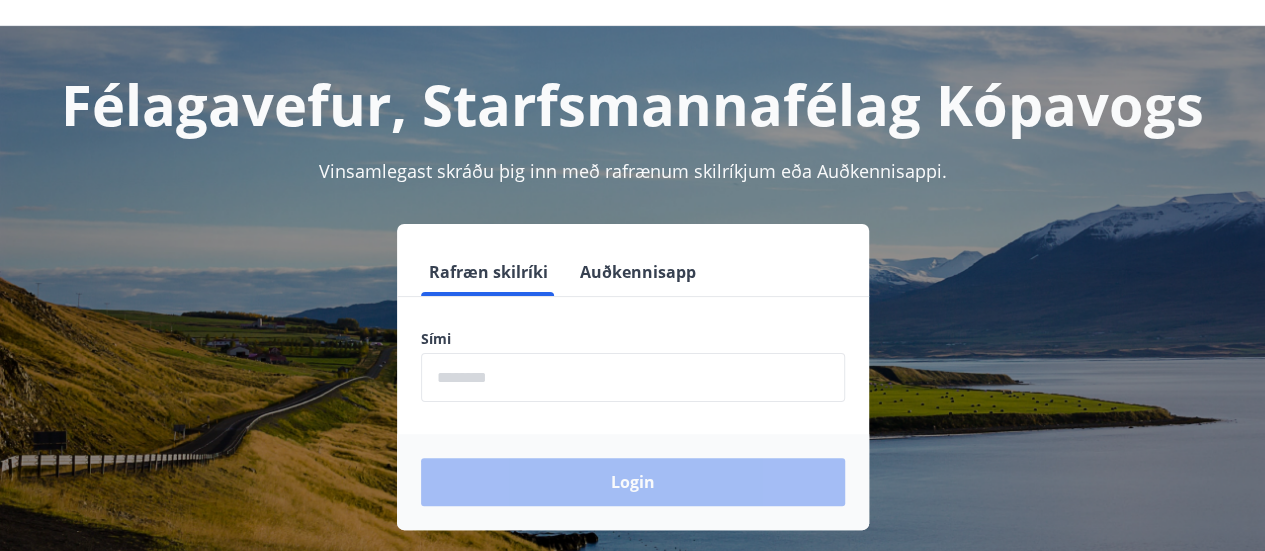 click at bounding box center (633, 377) 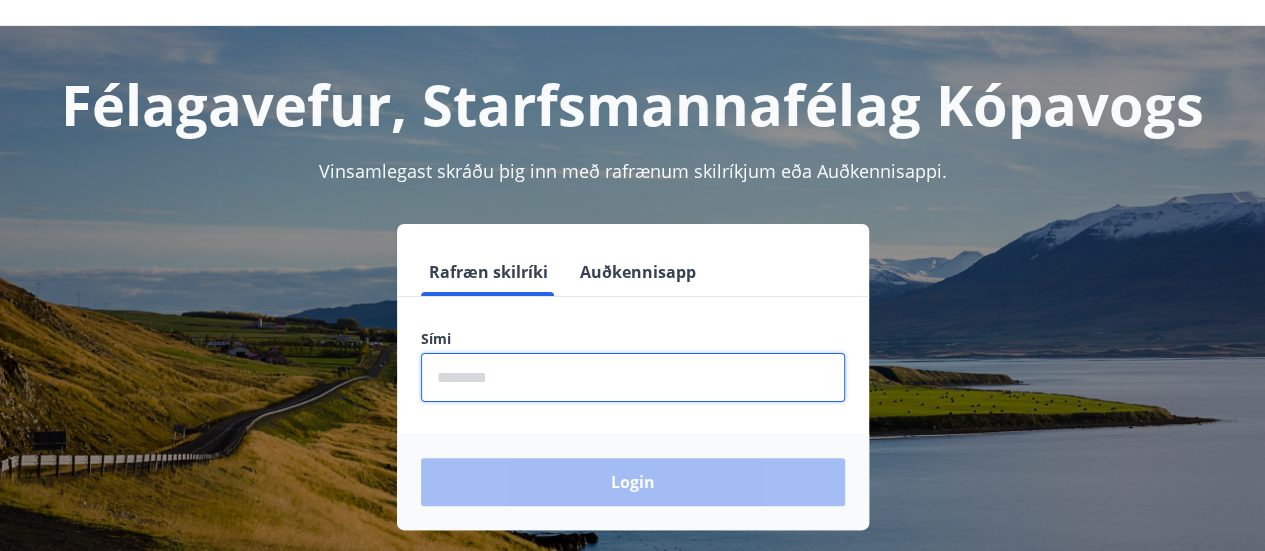 type on "********" 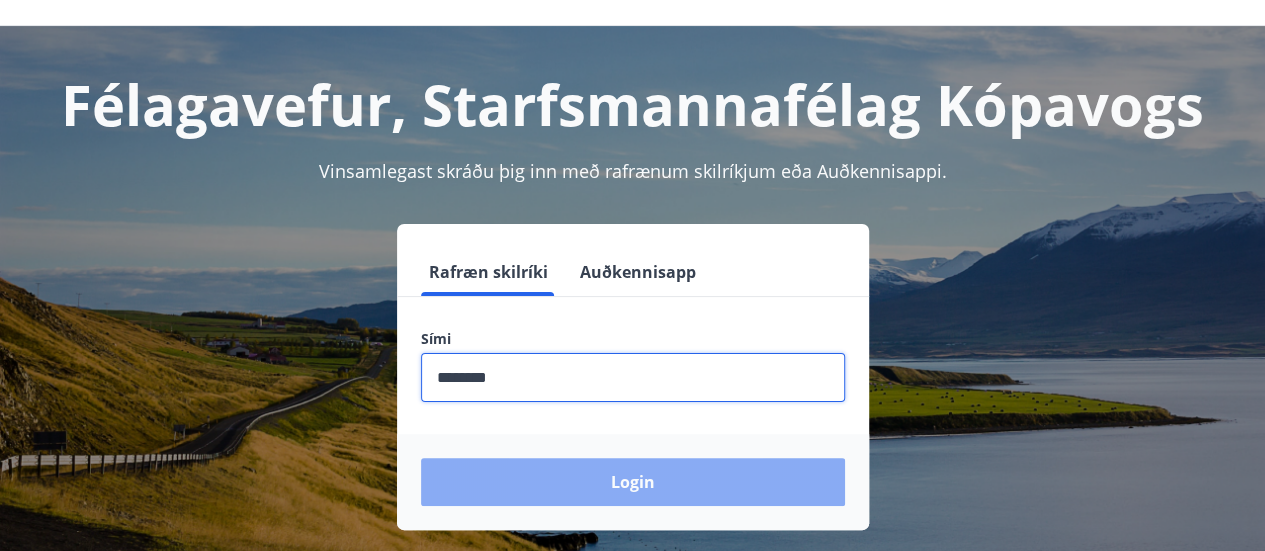 click on "Login" at bounding box center [633, 482] 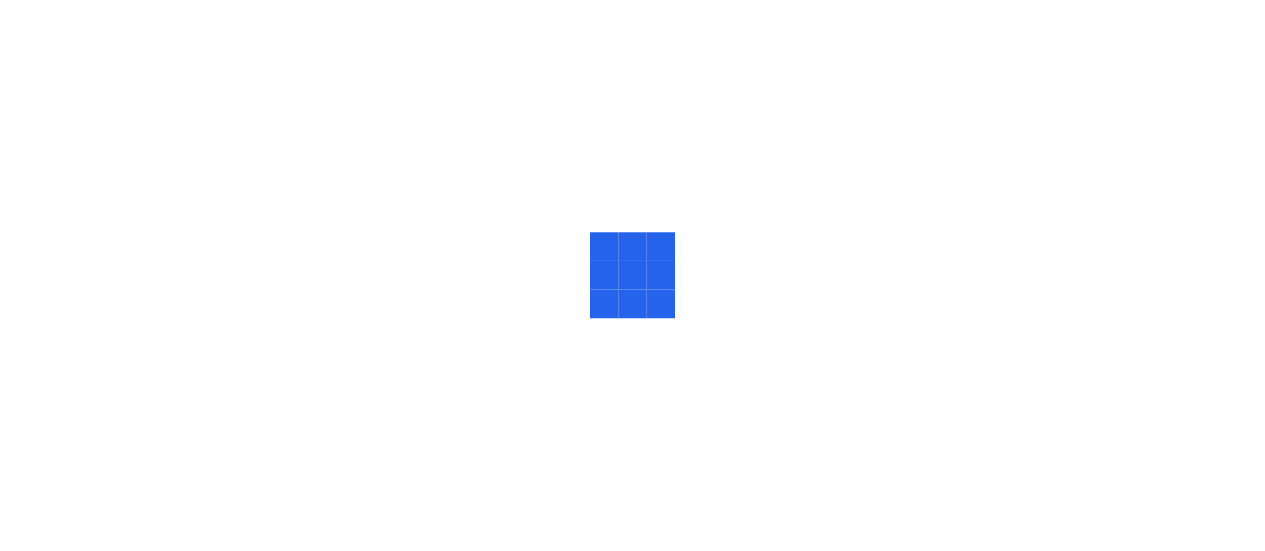 scroll, scrollTop: 0, scrollLeft: 0, axis: both 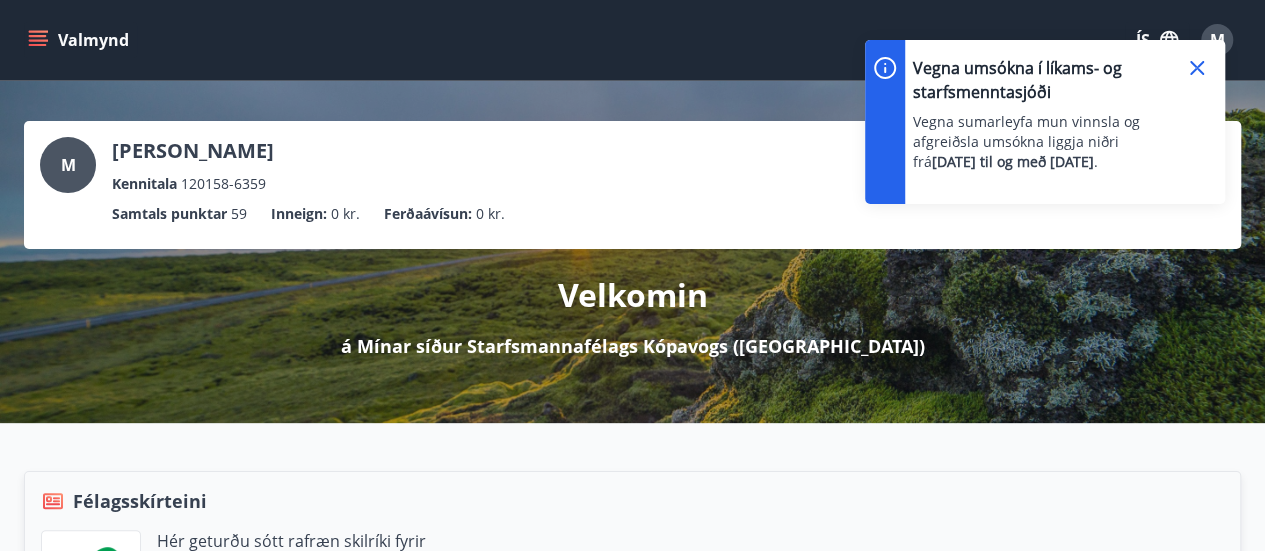 click 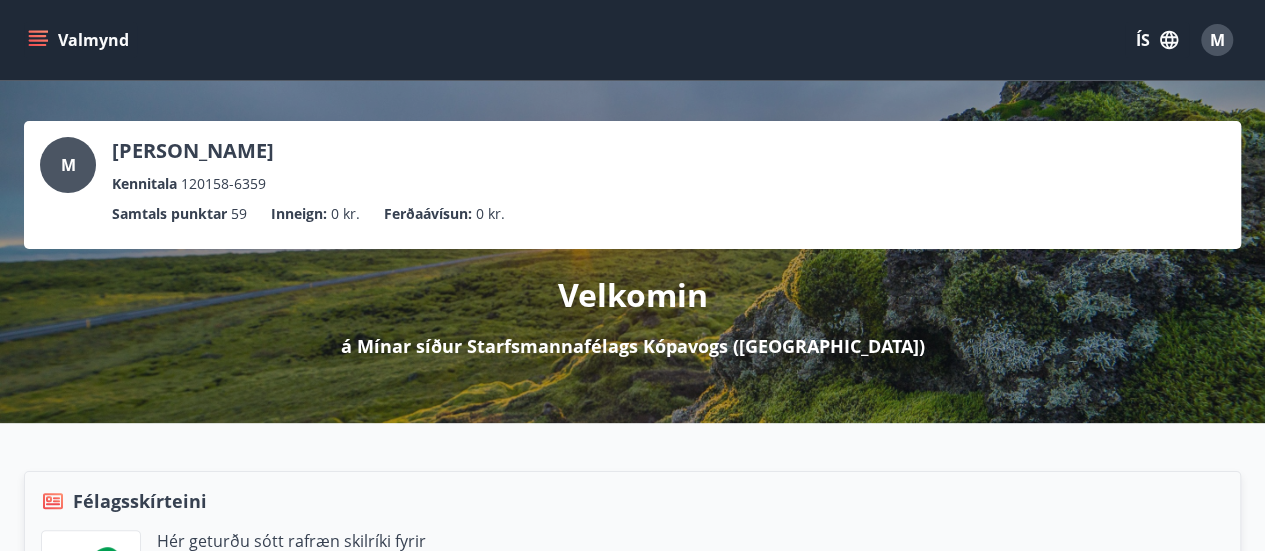 click 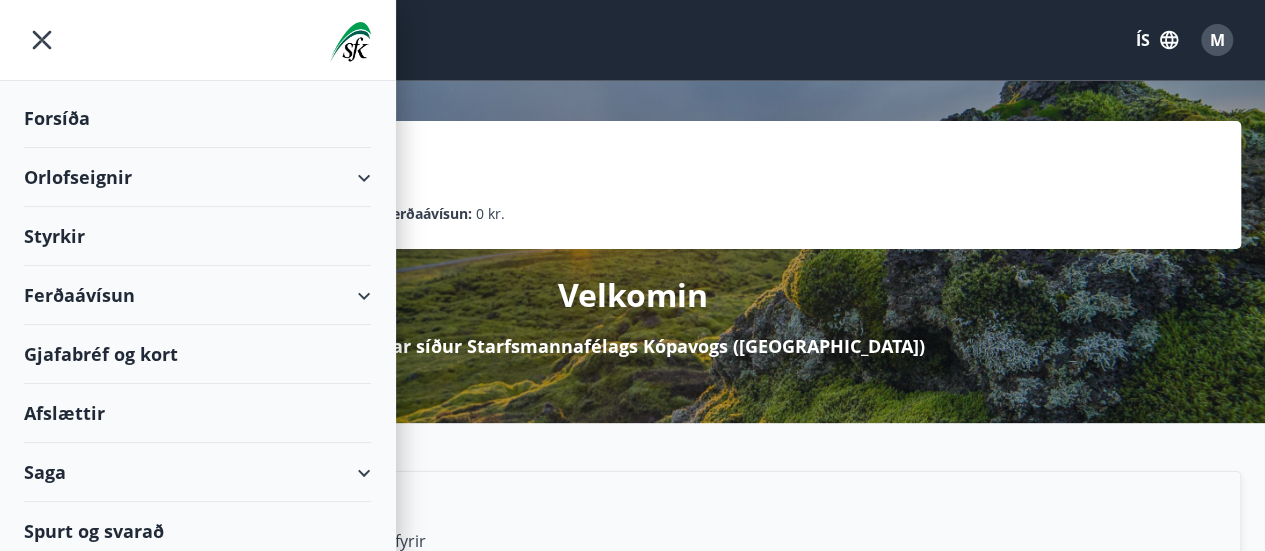 click on "Ferðaávísun" at bounding box center (197, 295) 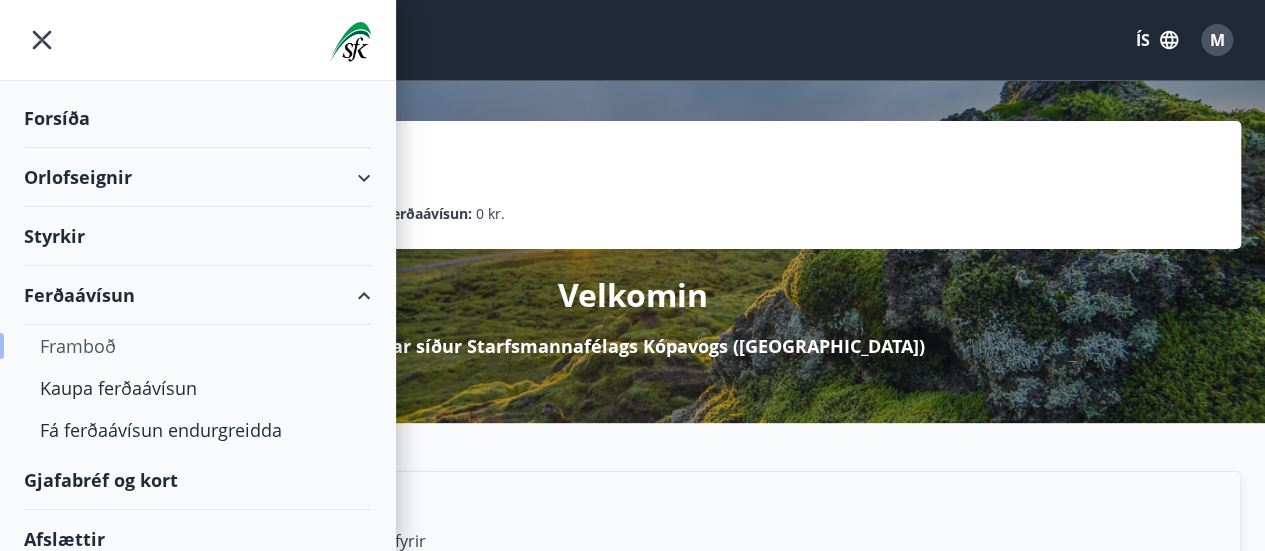 click on "Framboð" at bounding box center (197, 346) 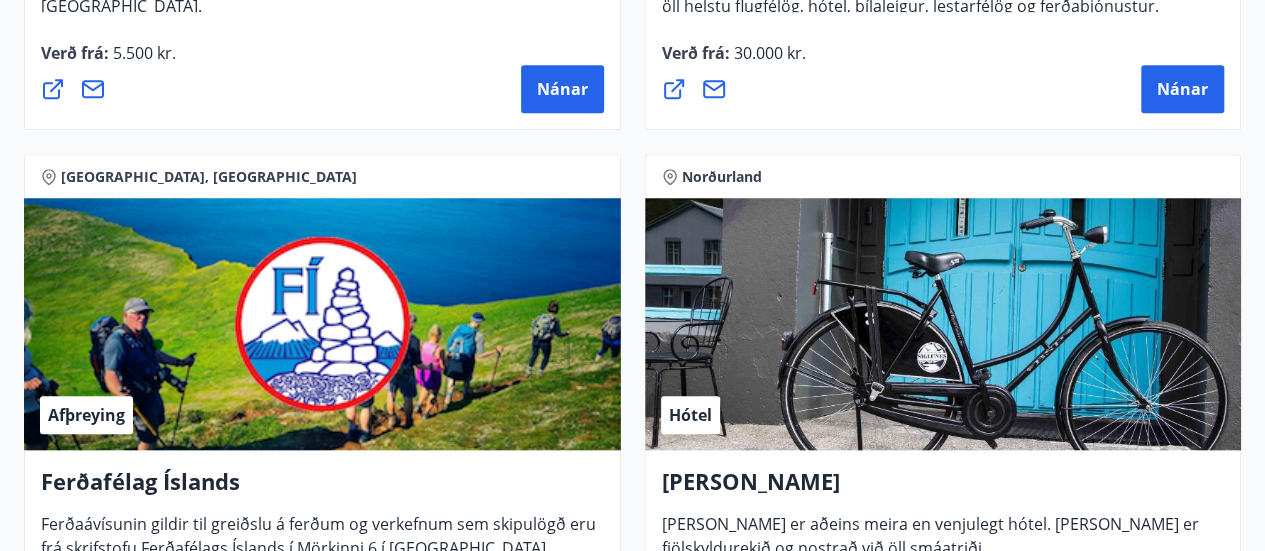 scroll, scrollTop: 0, scrollLeft: 0, axis: both 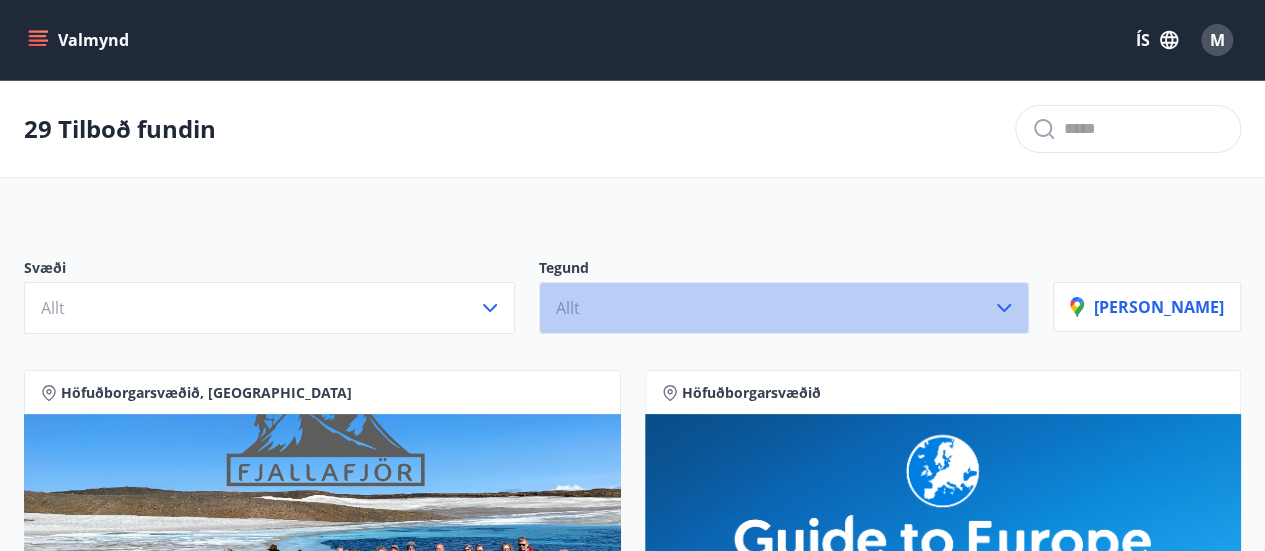 click 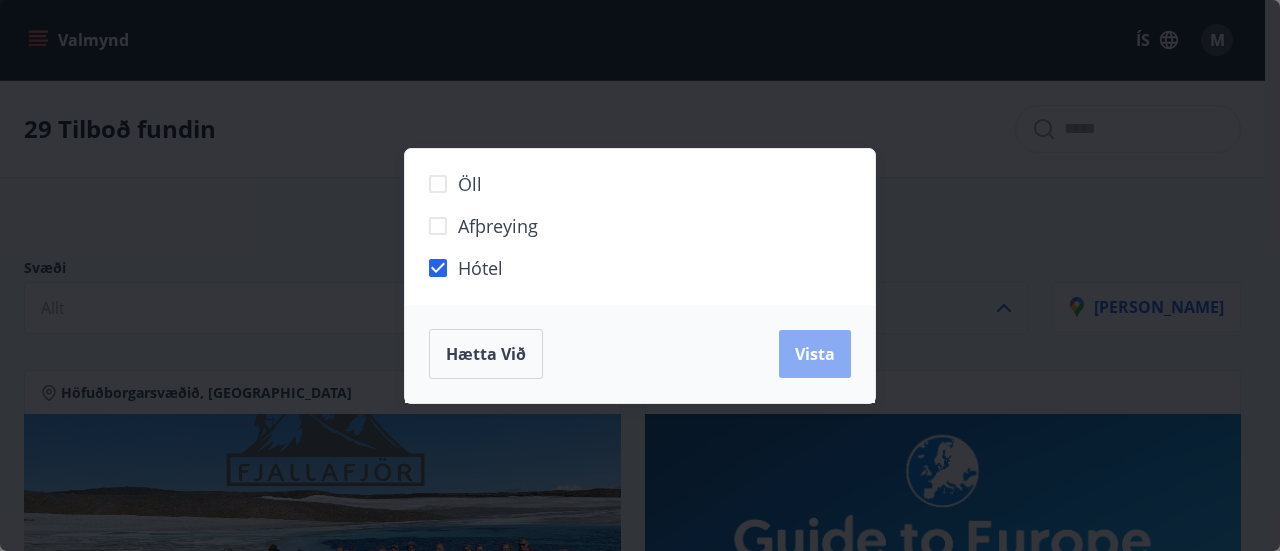 click on "Vista" at bounding box center [815, 354] 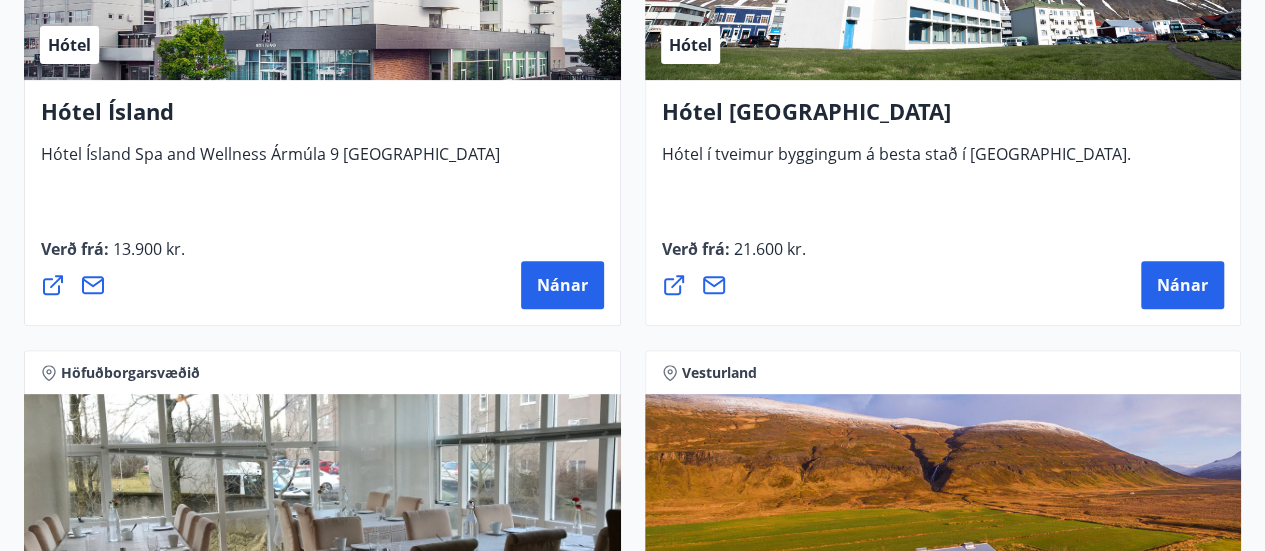 scroll, scrollTop: 4075, scrollLeft: 0, axis: vertical 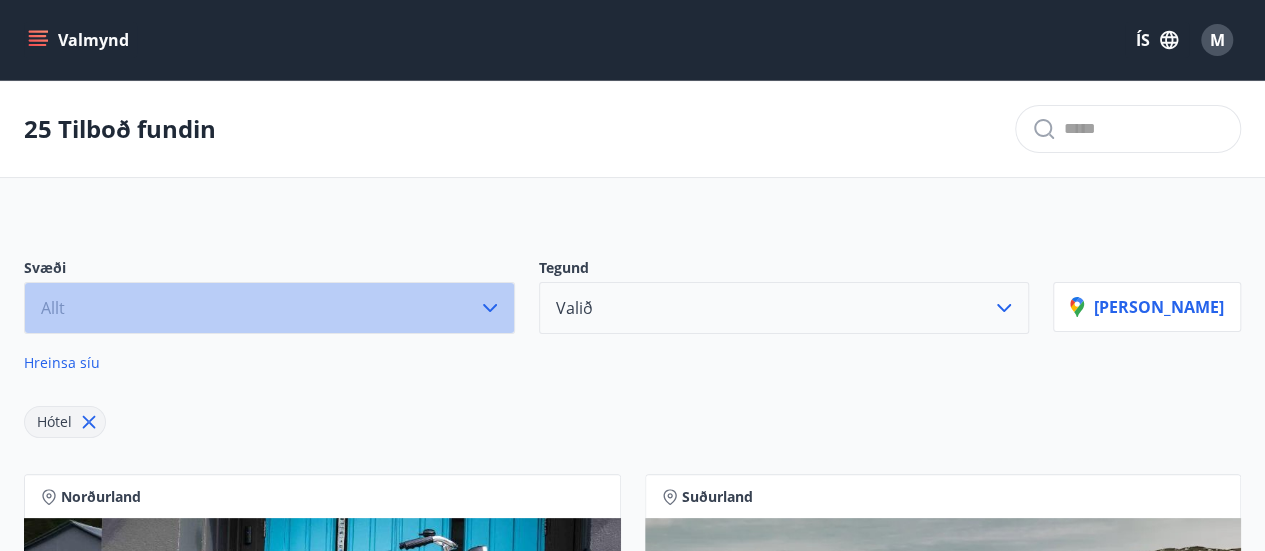 click 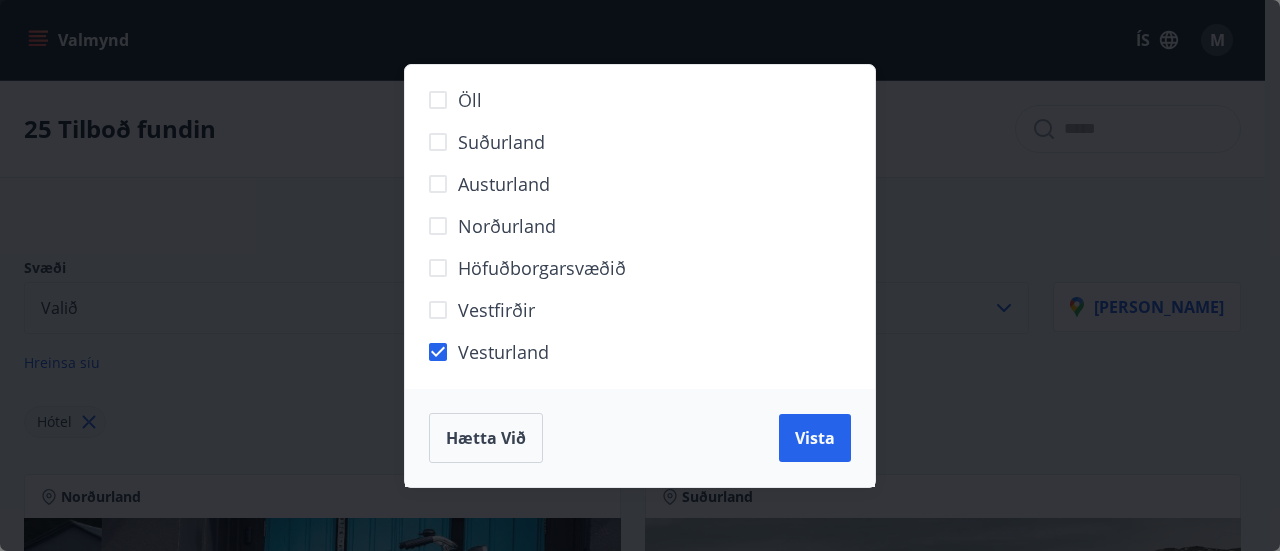 click on "Höfuðborgarsvæðið" at bounding box center [627, 276] 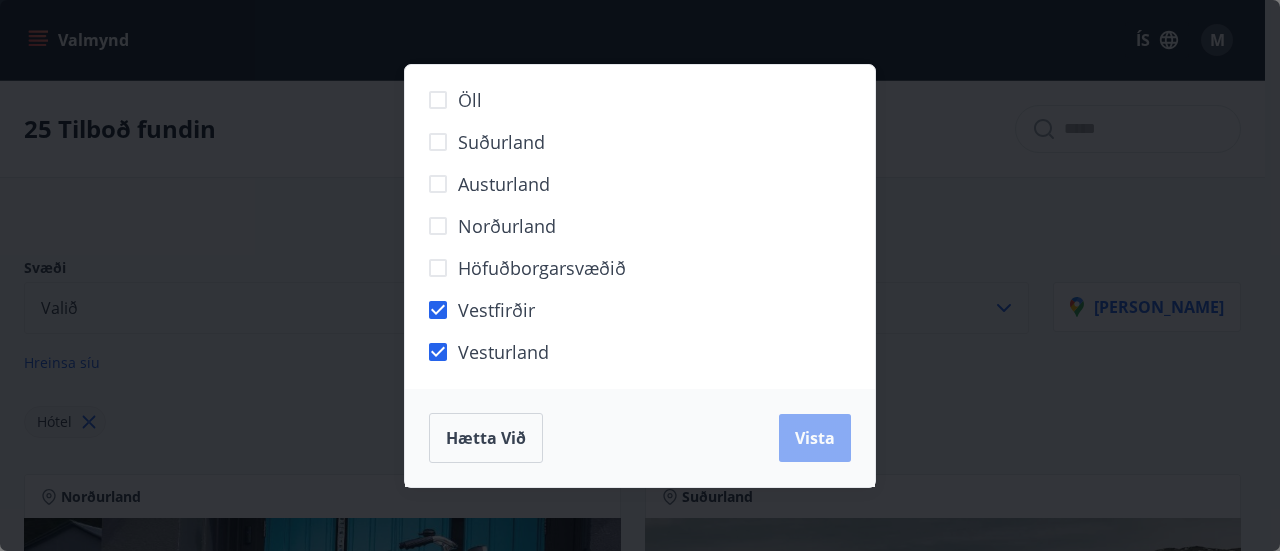 click on "Vista" at bounding box center (815, 438) 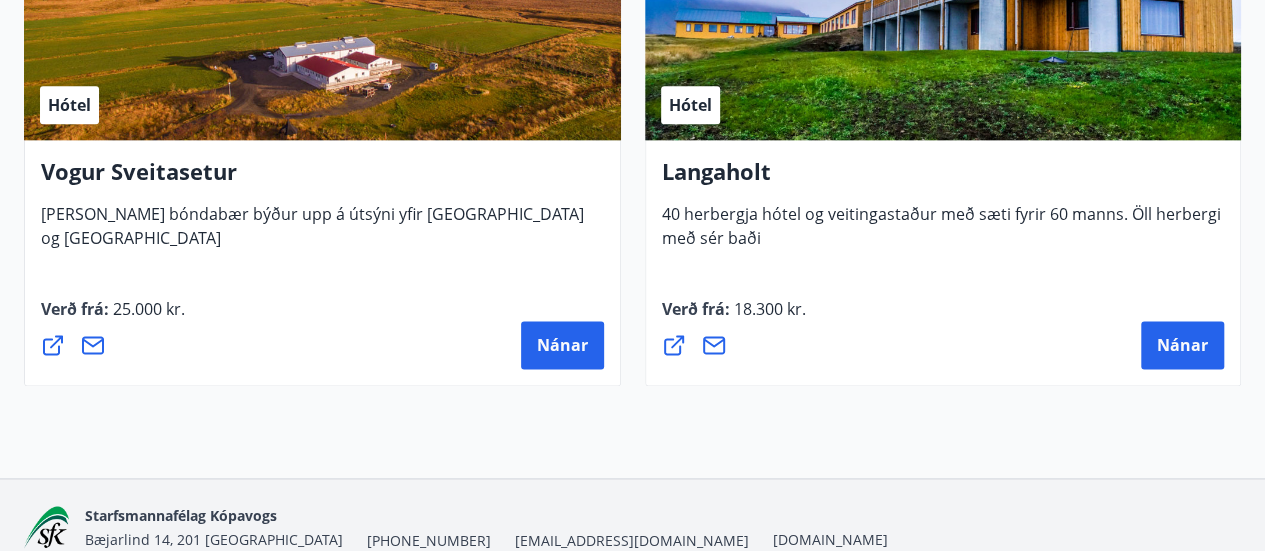 scroll, scrollTop: 1199, scrollLeft: 0, axis: vertical 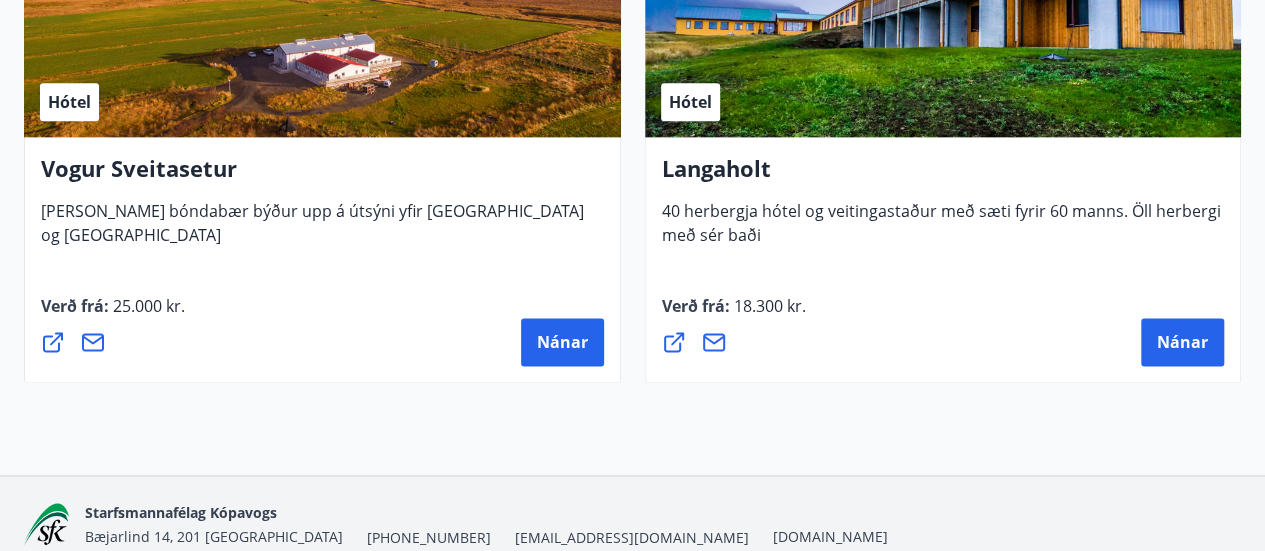 drag, startPoint x: 1252, startPoint y: 397, endPoint x: 1252, endPoint y: 385, distance: 12 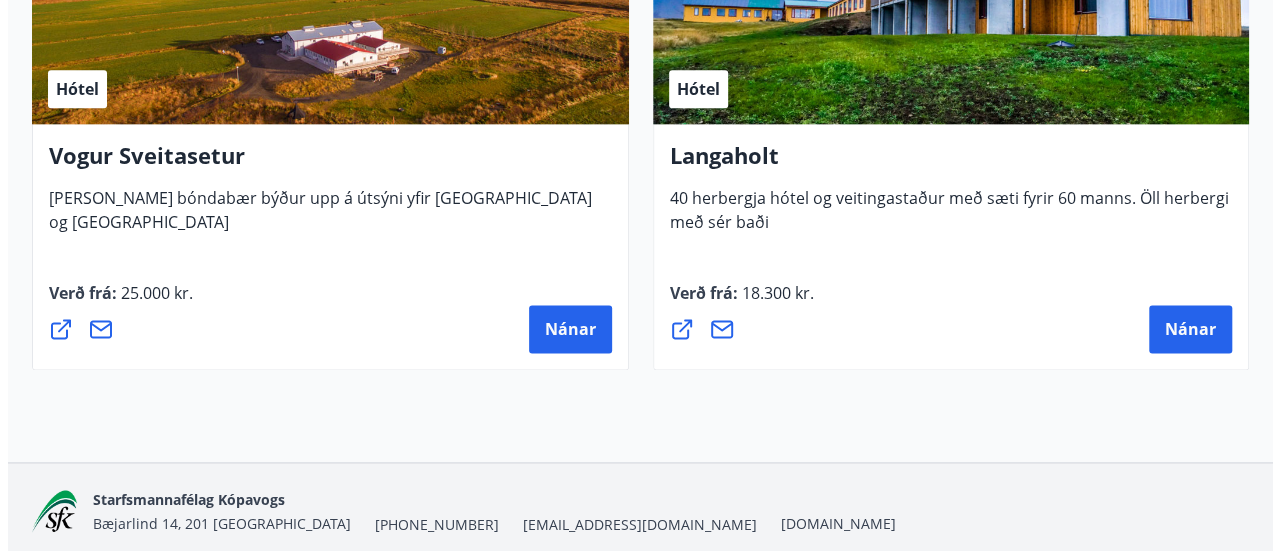 scroll, scrollTop: 1198, scrollLeft: 0, axis: vertical 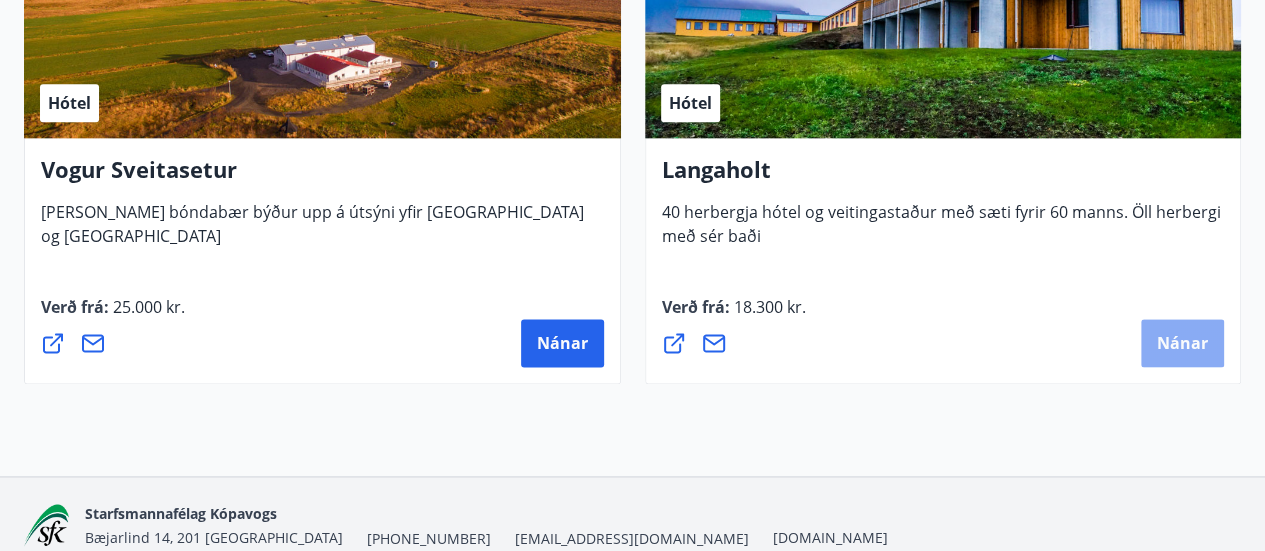click on "Nánar" at bounding box center [1182, 343] 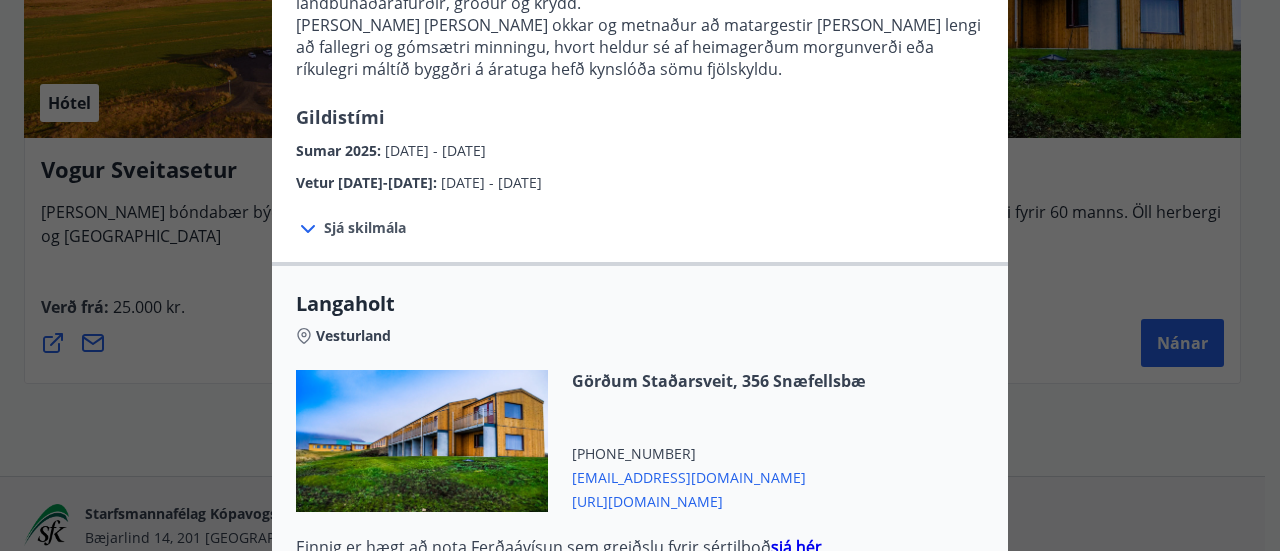 scroll, scrollTop: 606, scrollLeft: 0, axis: vertical 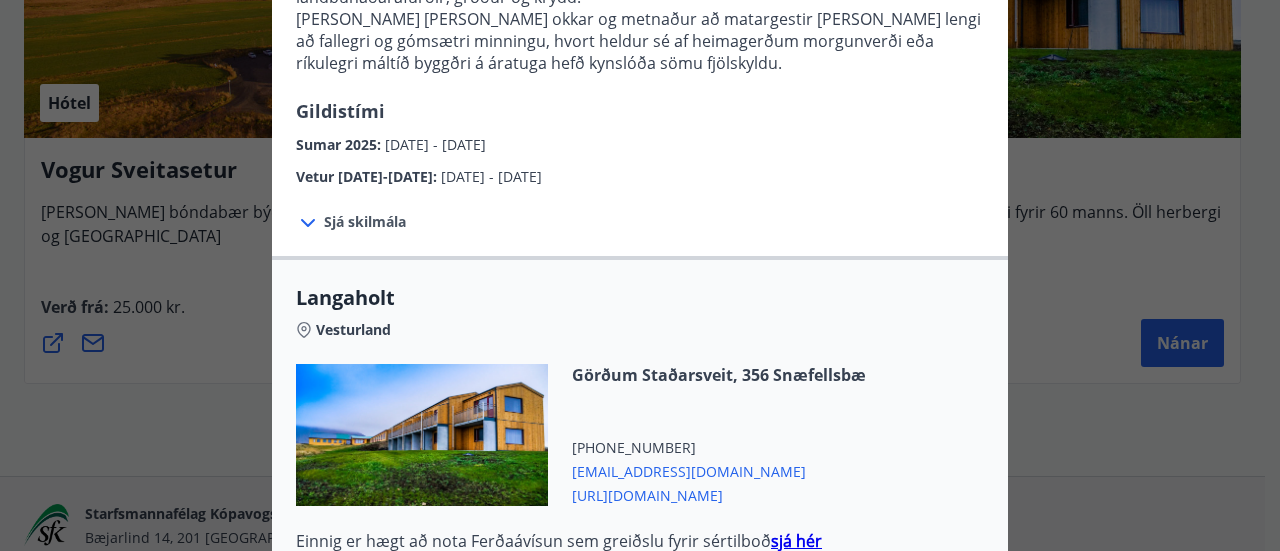 click 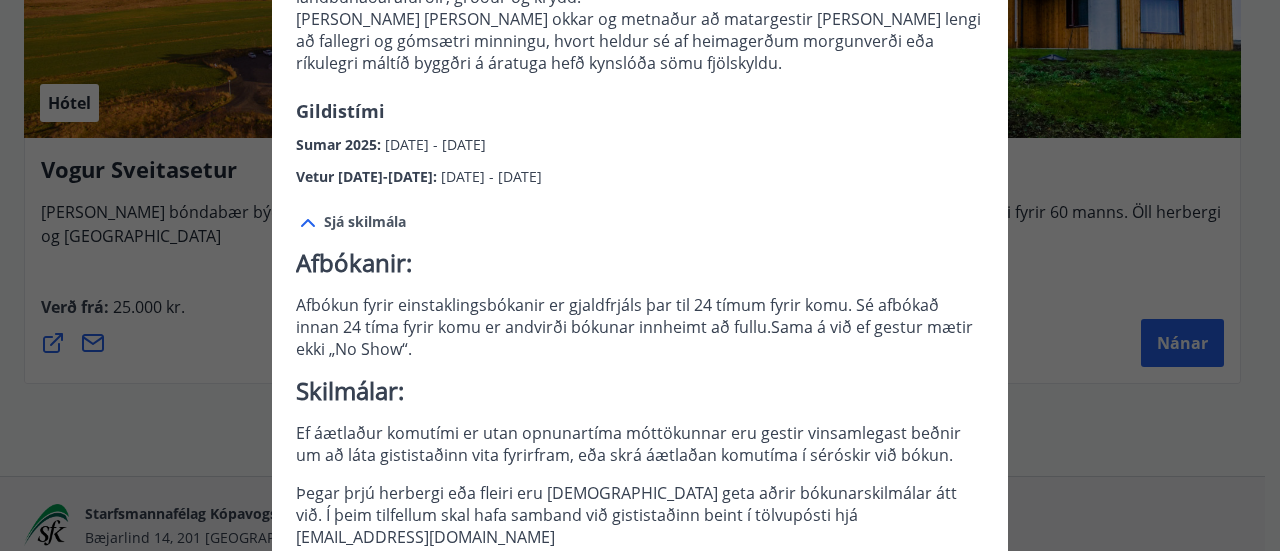 drag, startPoint x: 666, startPoint y: 287, endPoint x: 646, endPoint y: 312, distance: 32.01562 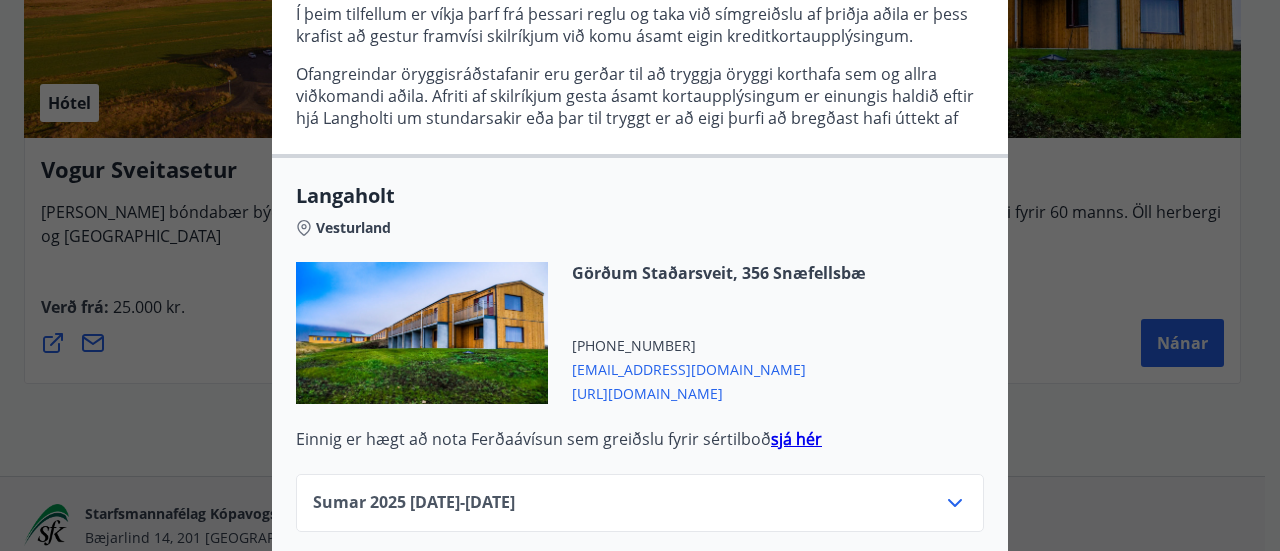 scroll, scrollTop: 1694, scrollLeft: 0, axis: vertical 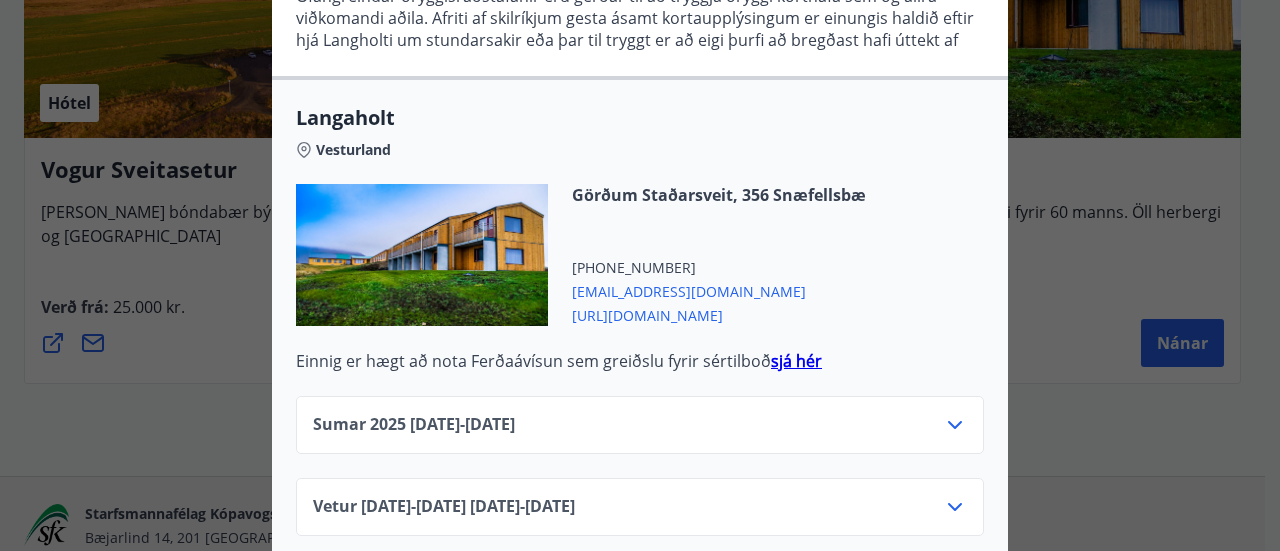 click on "Görðum Staðarsveit, 356 Snæfellsbæ +354 4356789 langaholt@langaholt.is https://langaholt.is/islenska/" at bounding box center (640, 267) 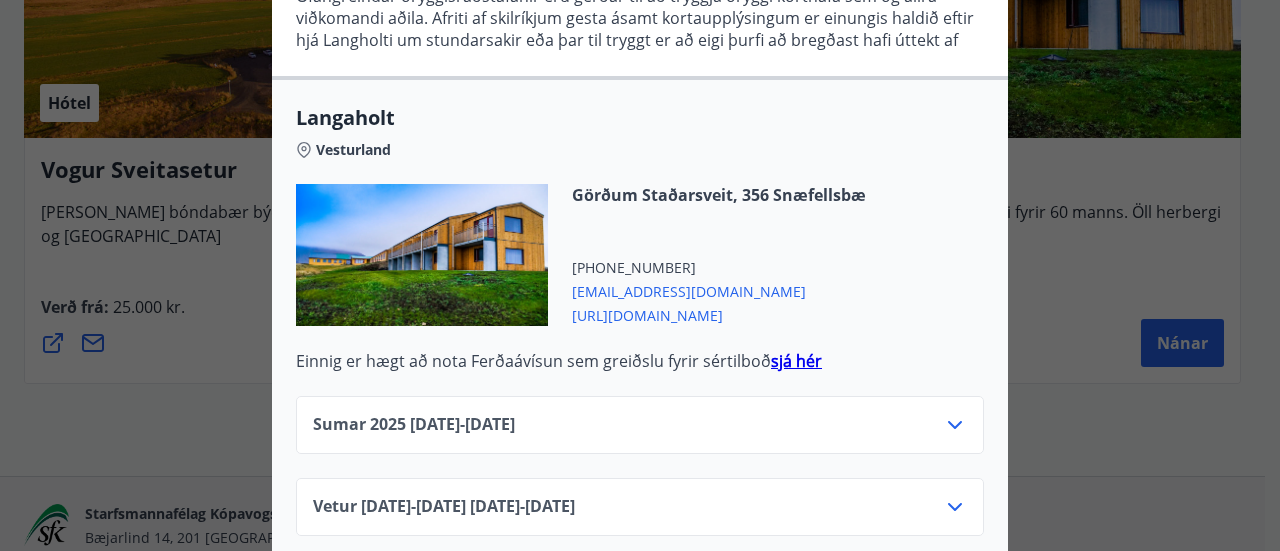 click 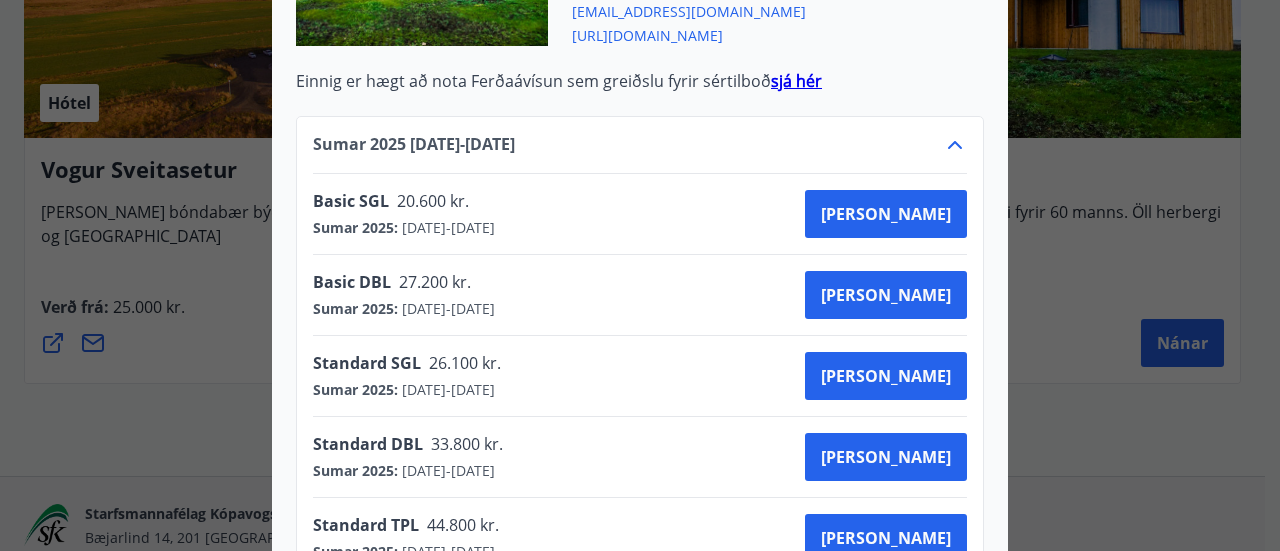 scroll, scrollTop: 1954, scrollLeft: 0, axis: vertical 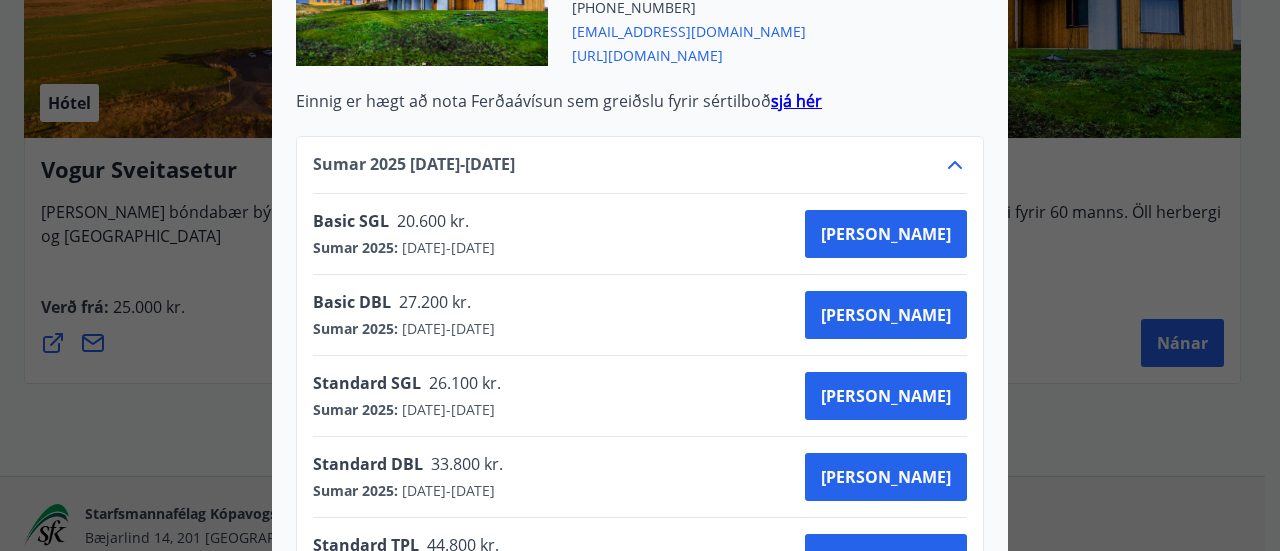 click on "20.600 kr." at bounding box center (431, 221) 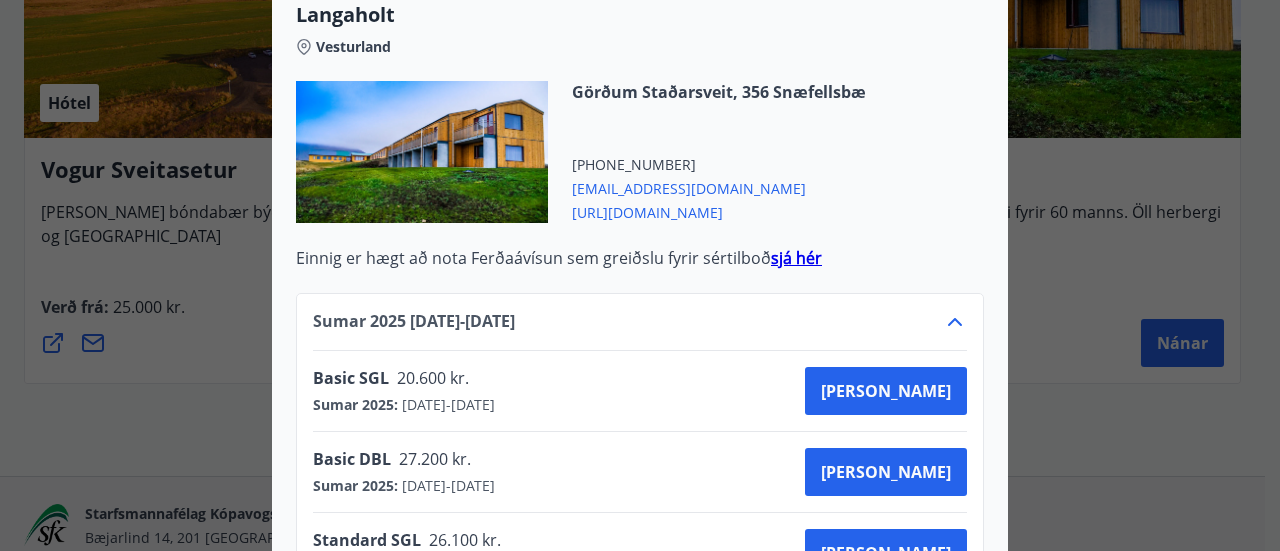 scroll, scrollTop: 1806, scrollLeft: 0, axis: vertical 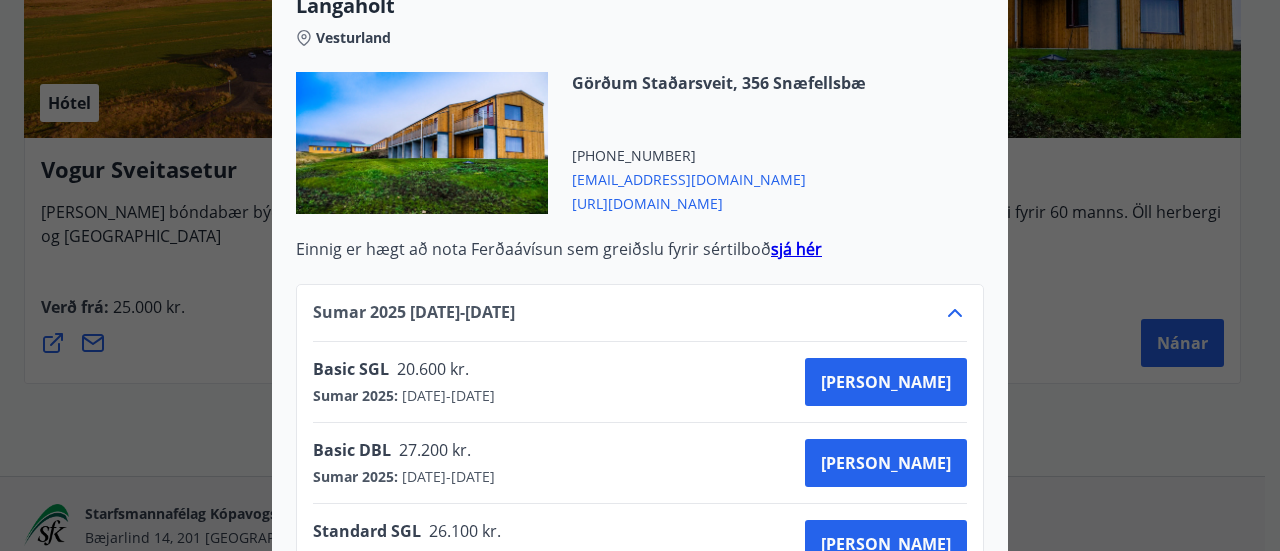 click on "sjá hér" at bounding box center (796, 249) 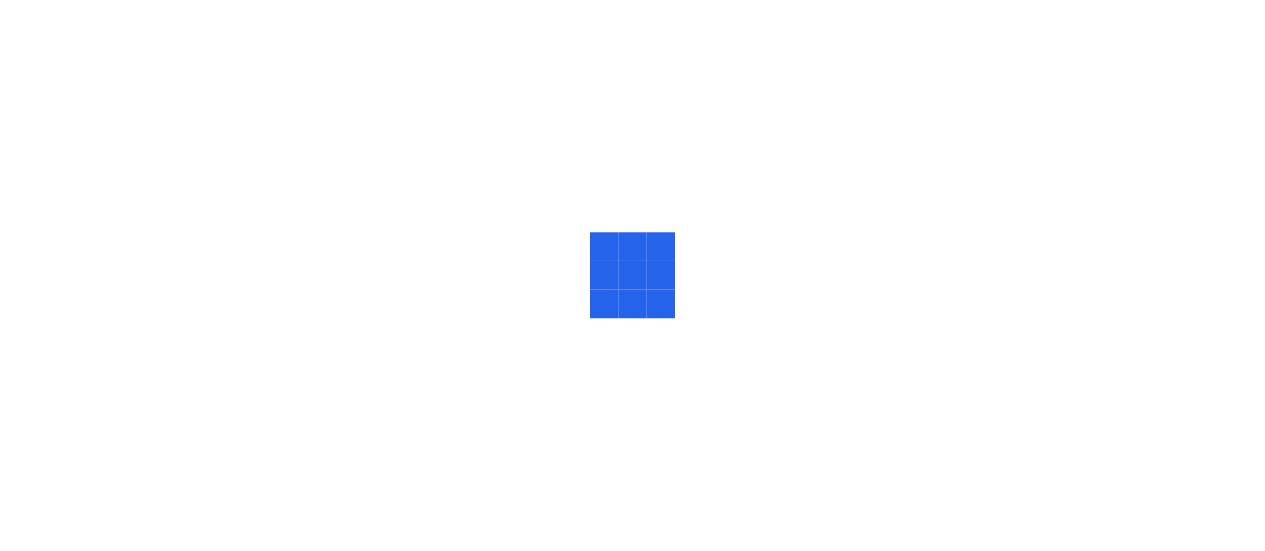 scroll, scrollTop: 0, scrollLeft: 0, axis: both 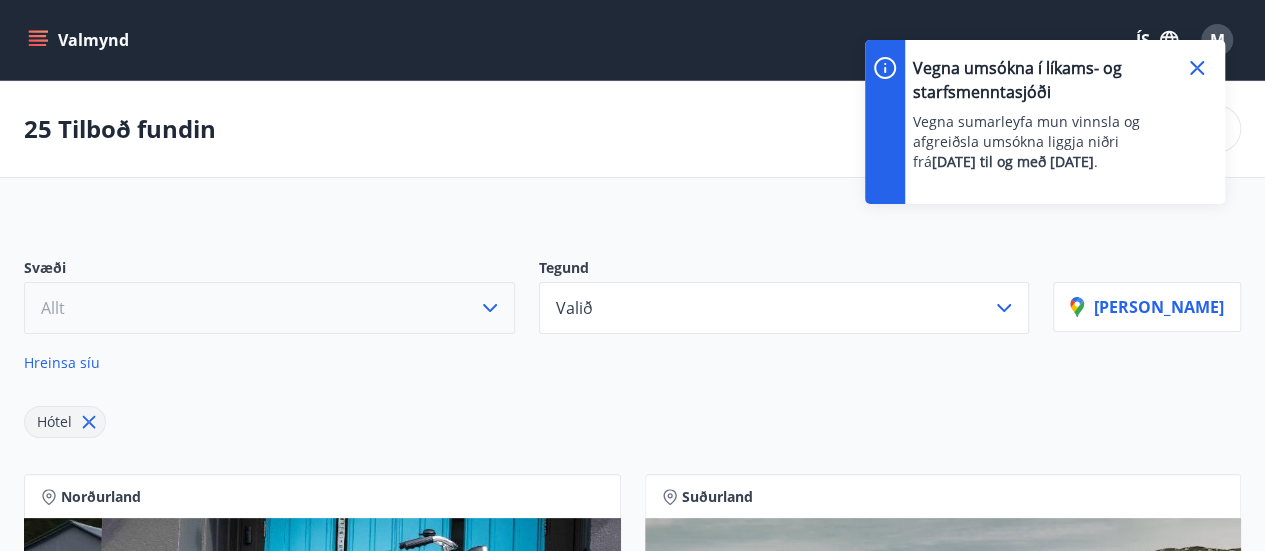 click 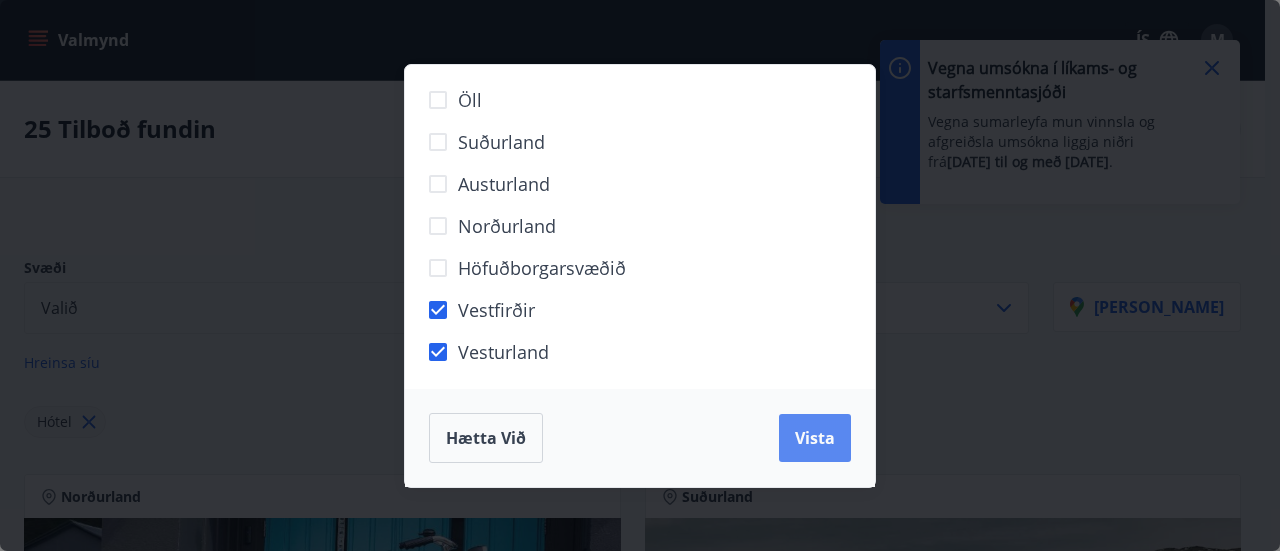 click on "Vista" at bounding box center [815, 438] 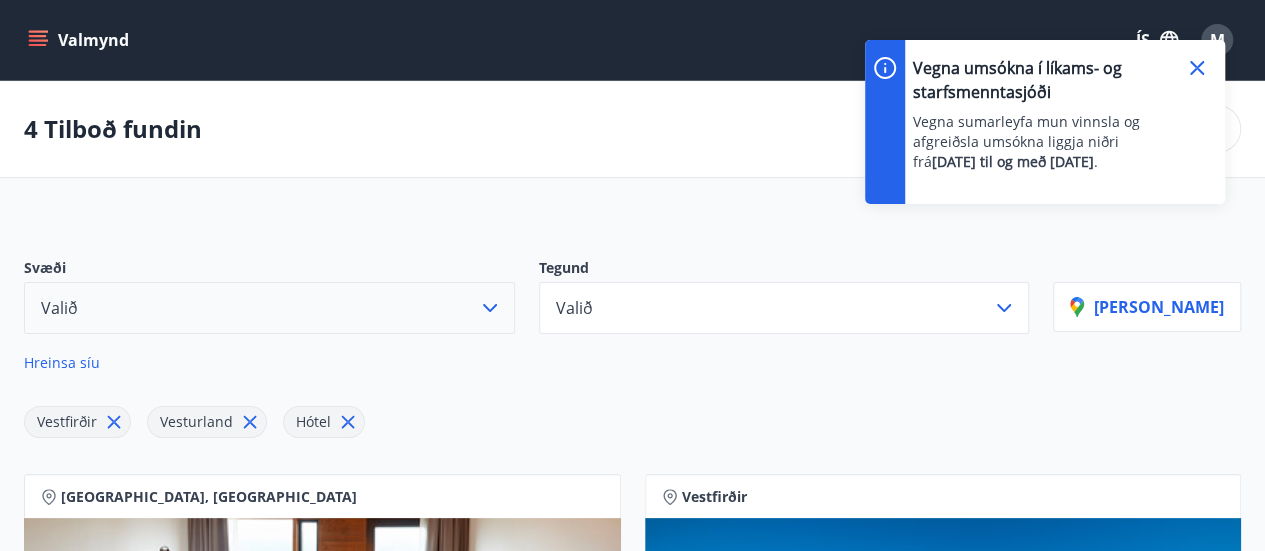 click 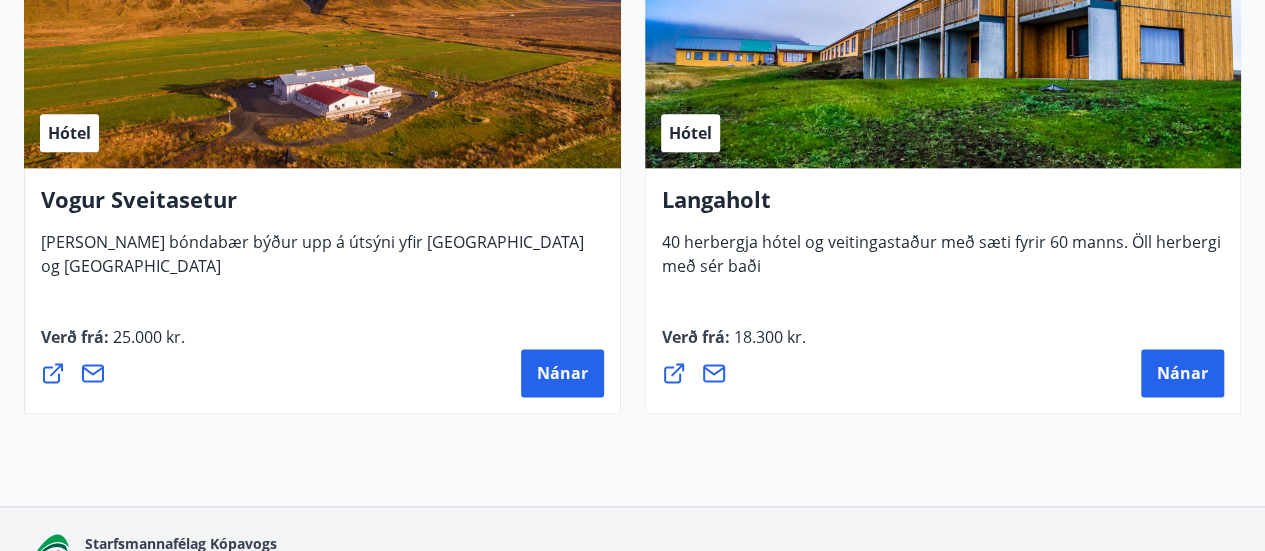 scroll, scrollTop: 1288, scrollLeft: 0, axis: vertical 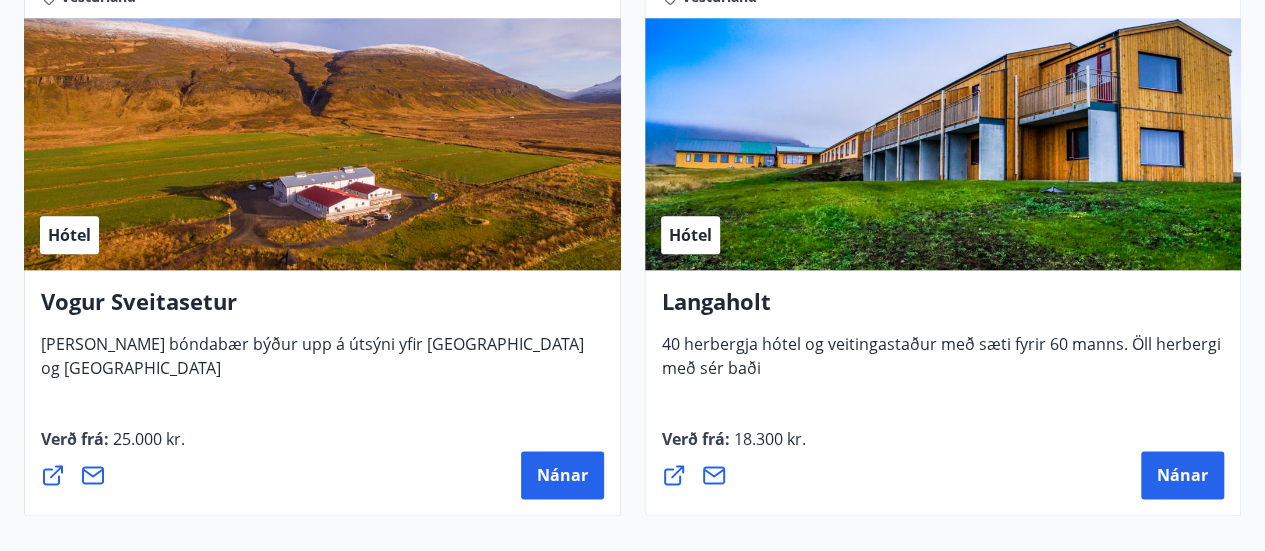 click on "Hótel" at bounding box center (322, 144) 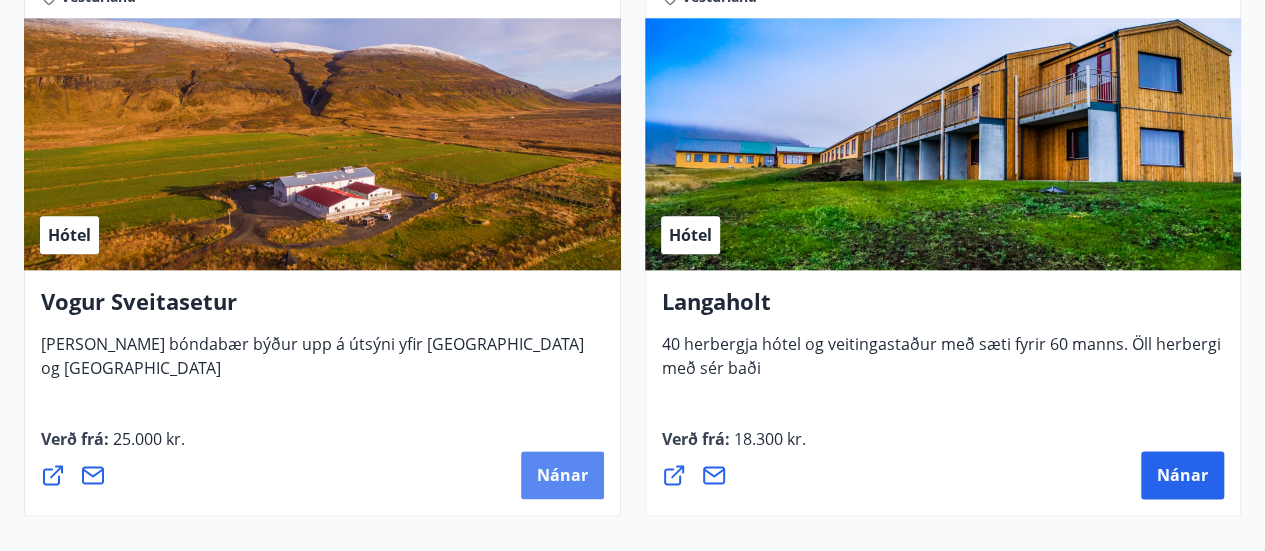 click on "Nánar" at bounding box center [562, 475] 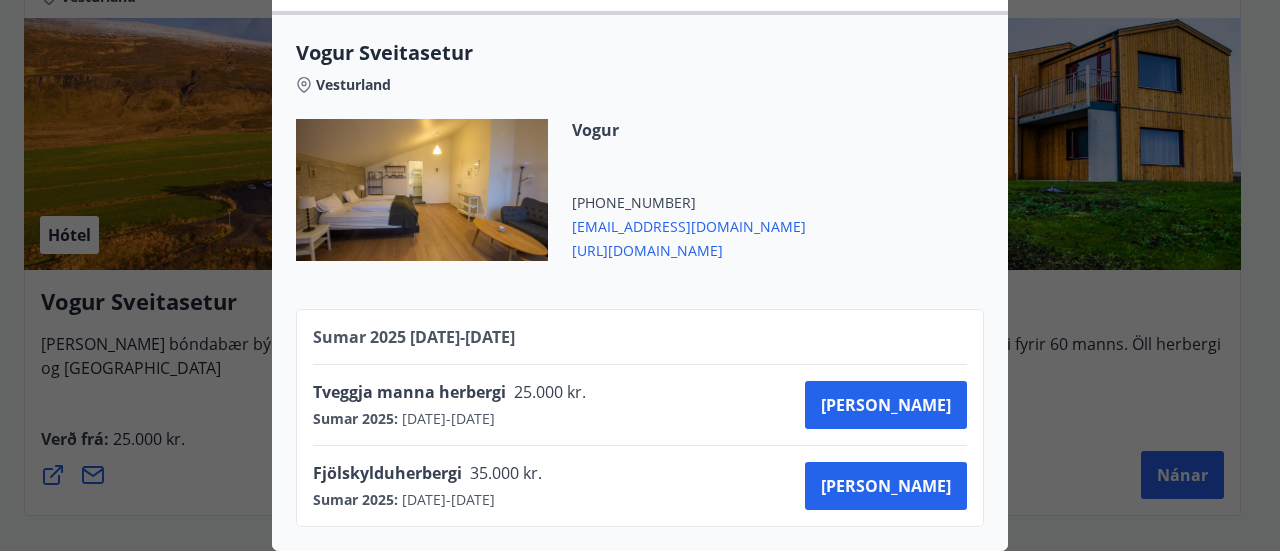 scroll, scrollTop: 480, scrollLeft: 0, axis: vertical 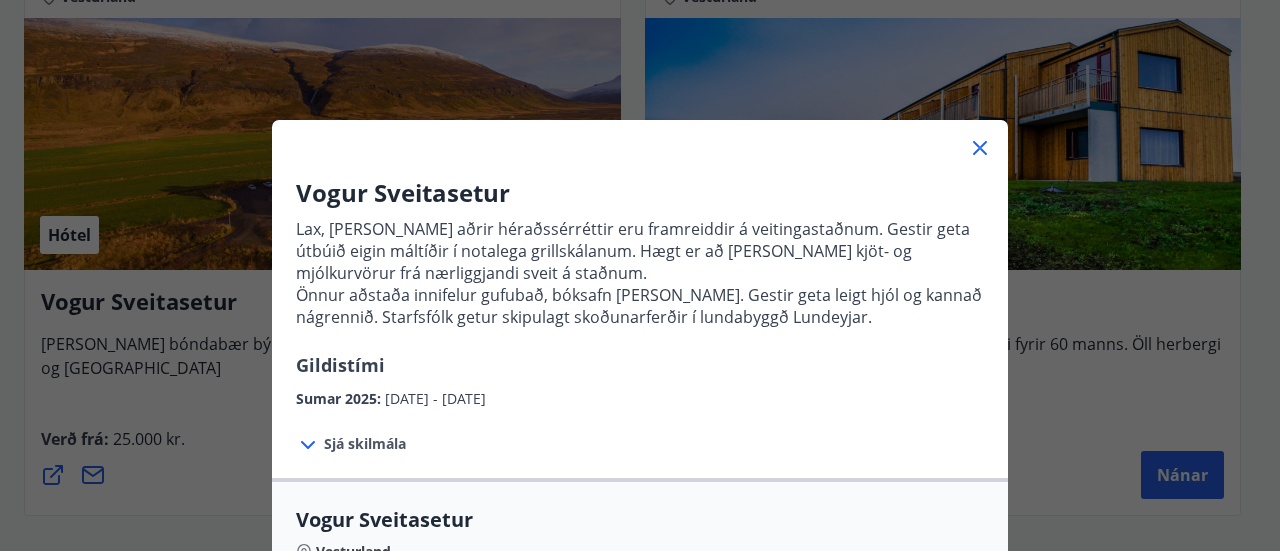 click 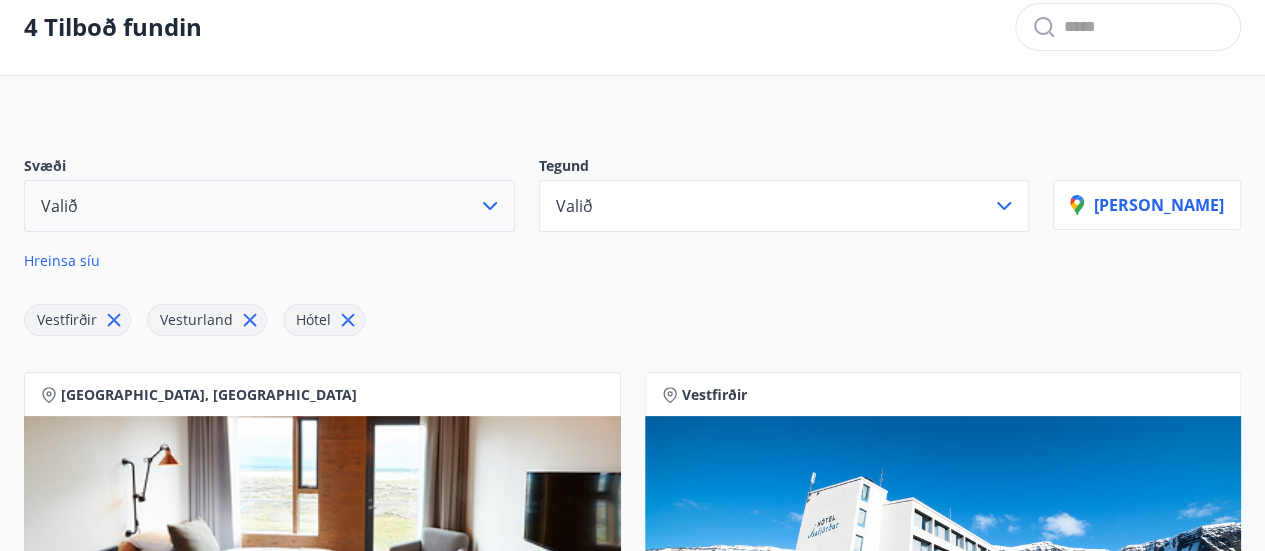 scroll, scrollTop: 0, scrollLeft: 0, axis: both 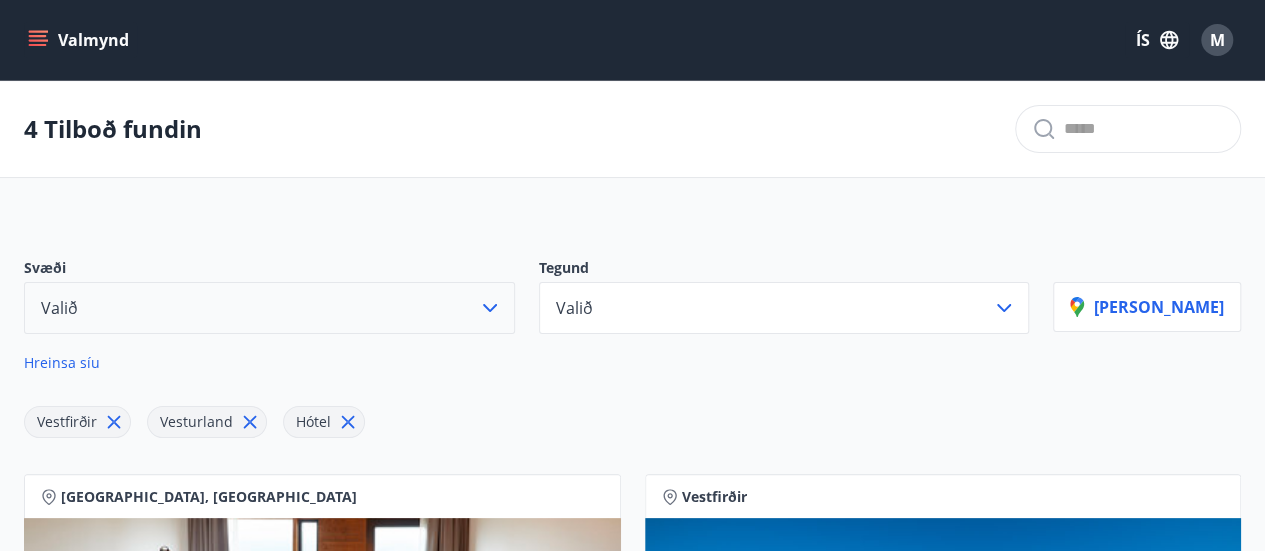 click 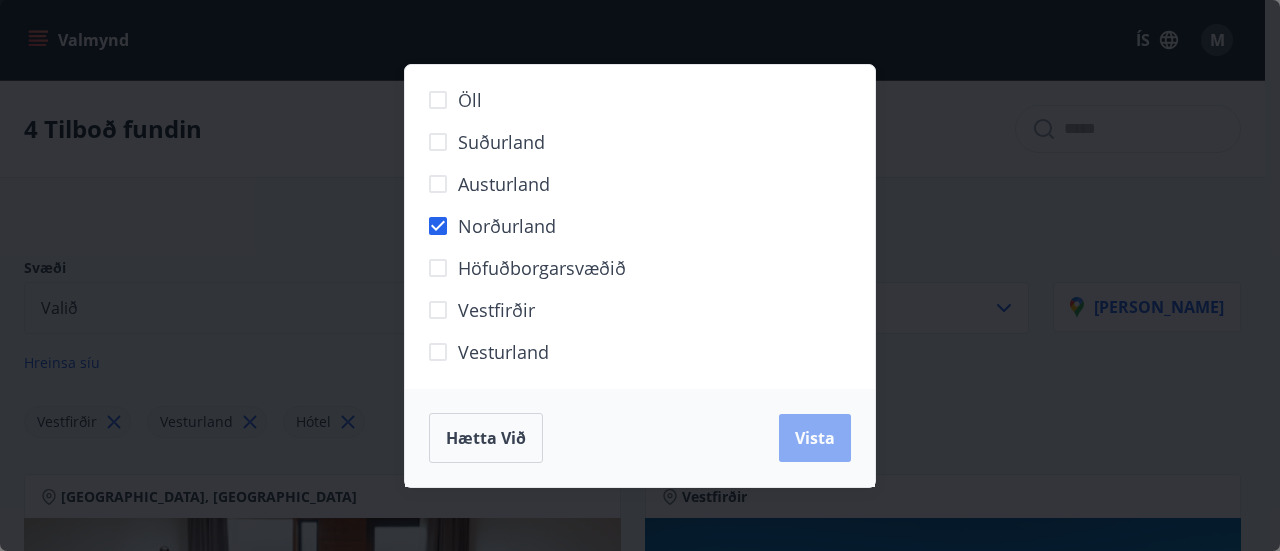 click on "Vista" at bounding box center (815, 438) 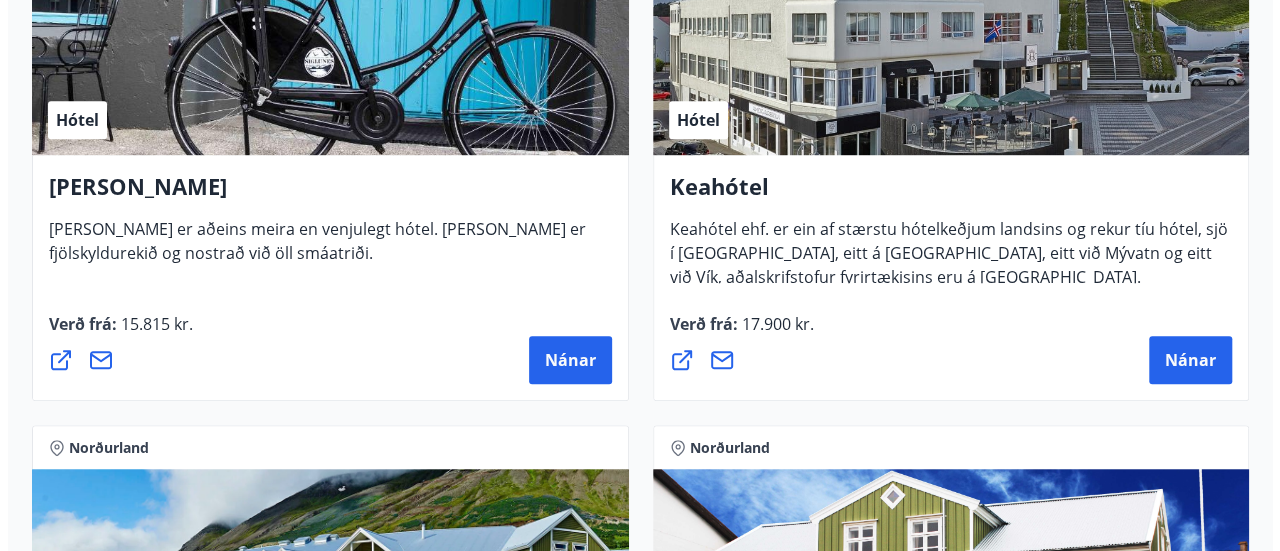 scroll, scrollTop: 614, scrollLeft: 0, axis: vertical 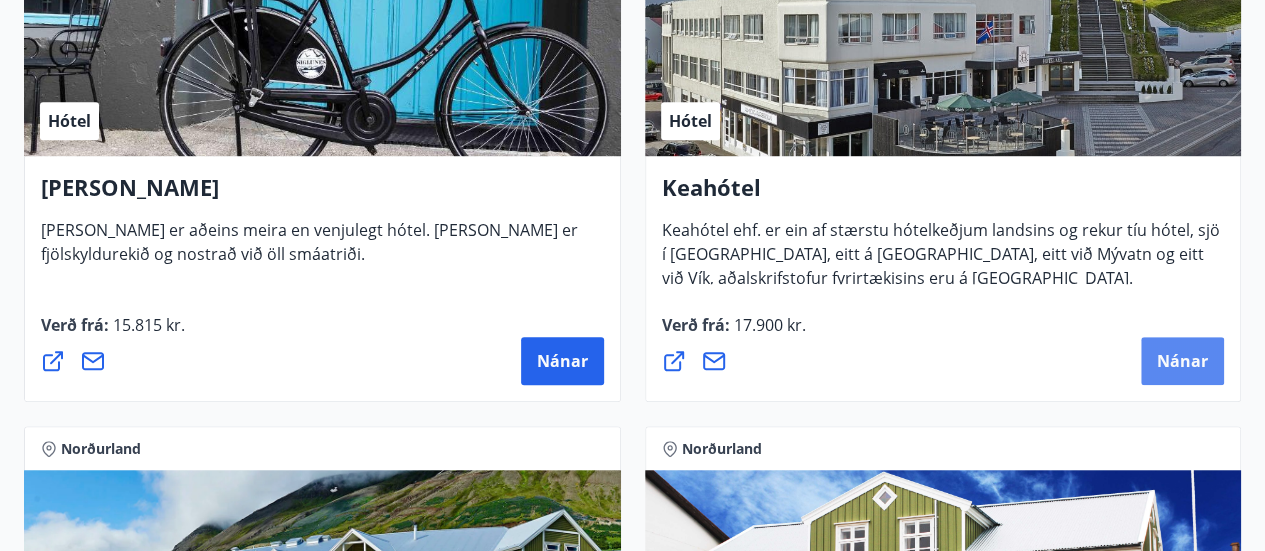 click on "Nánar" at bounding box center [1182, 361] 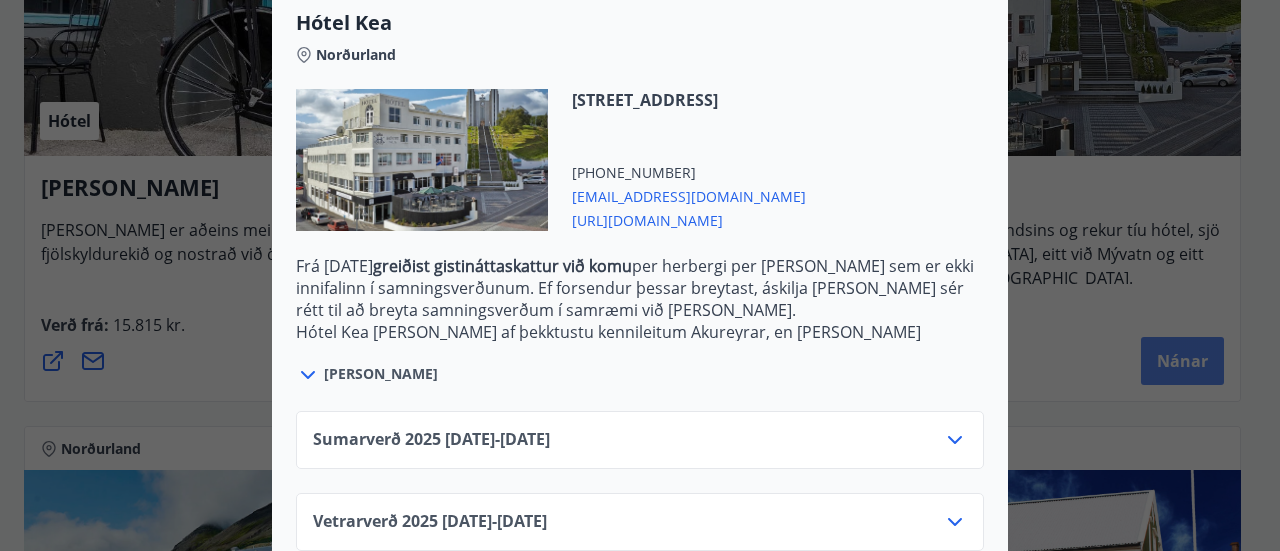 scroll, scrollTop: 588, scrollLeft: 0, axis: vertical 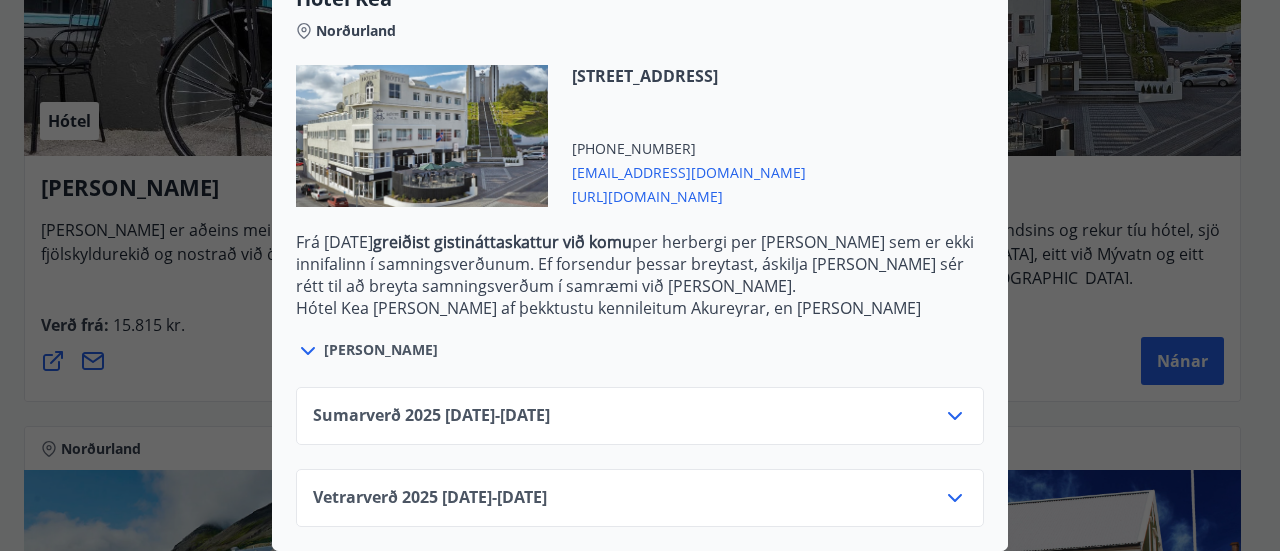 click 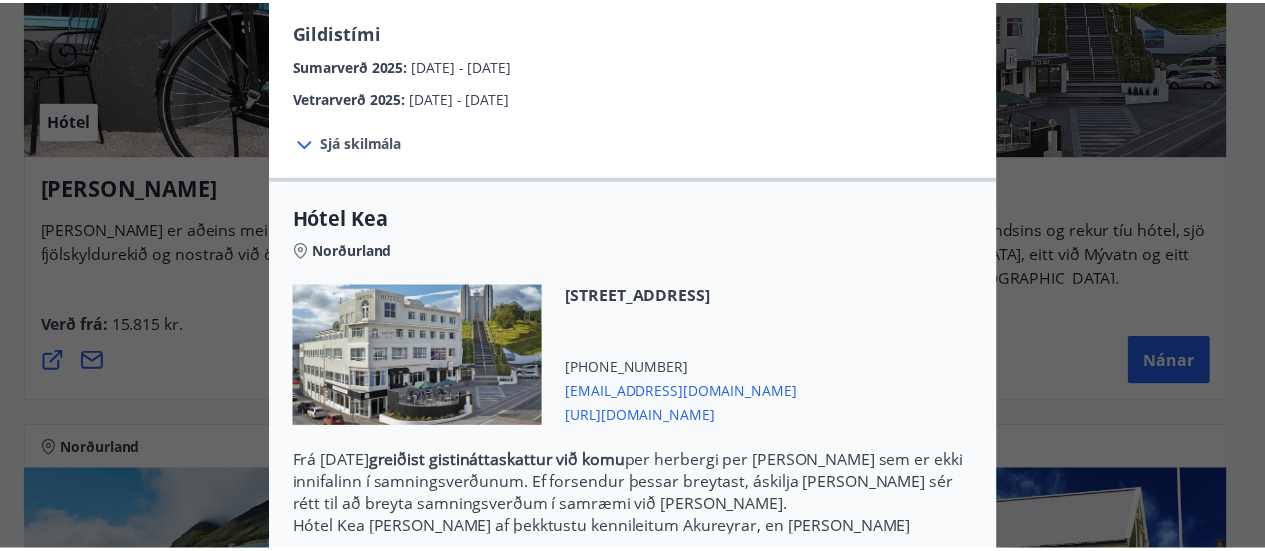 scroll, scrollTop: 0, scrollLeft: 0, axis: both 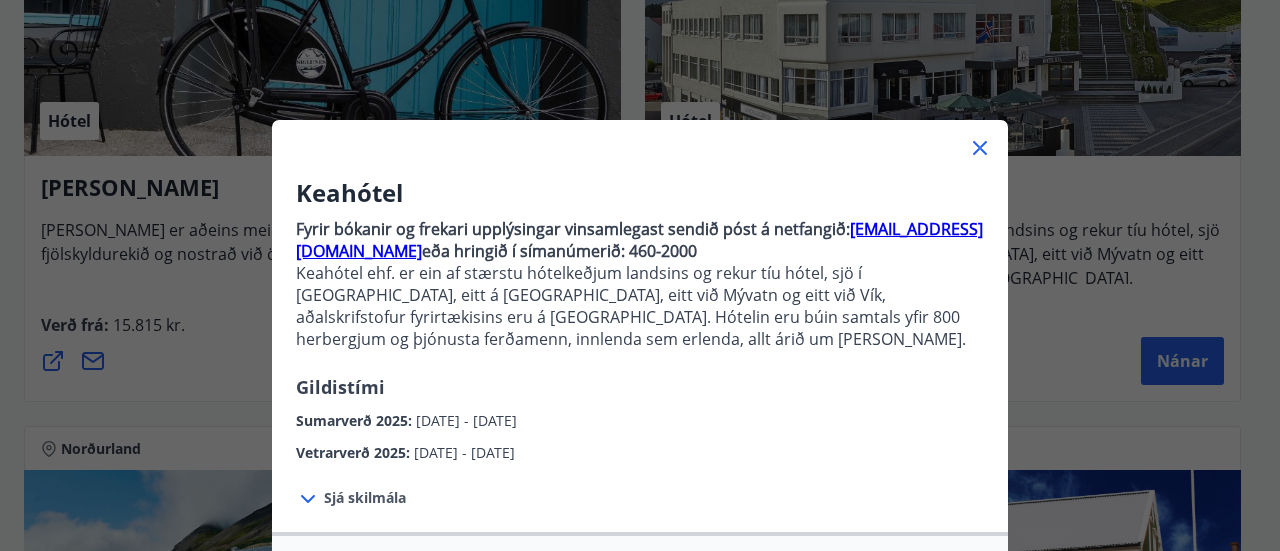 click 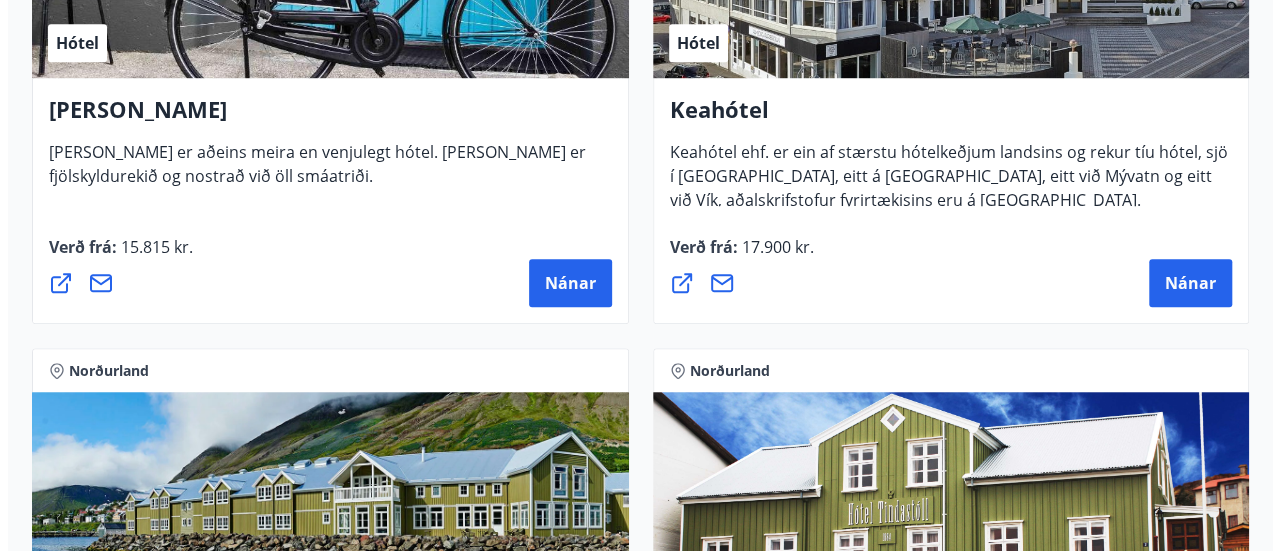 scroll, scrollTop: 699, scrollLeft: 0, axis: vertical 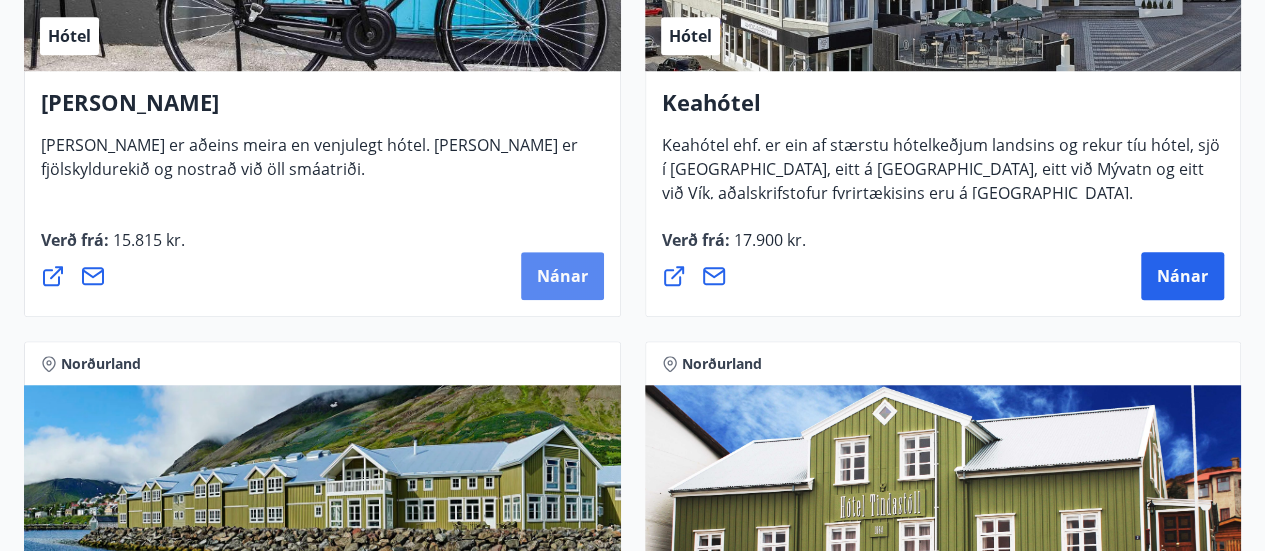 click on "Nánar" at bounding box center [562, 276] 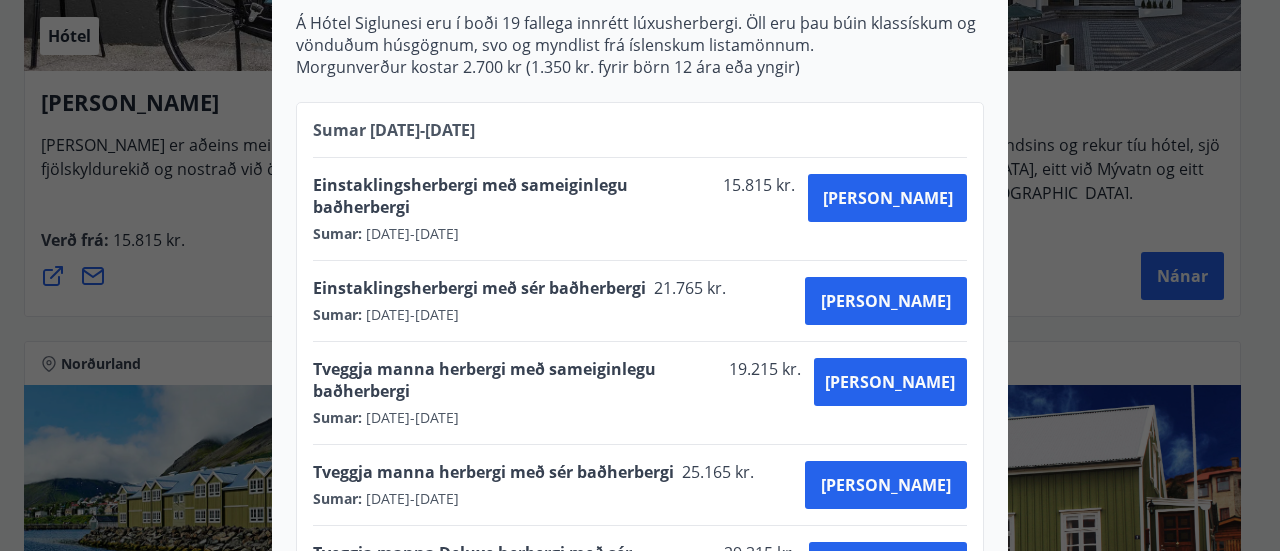 scroll, scrollTop: 890, scrollLeft: 0, axis: vertical 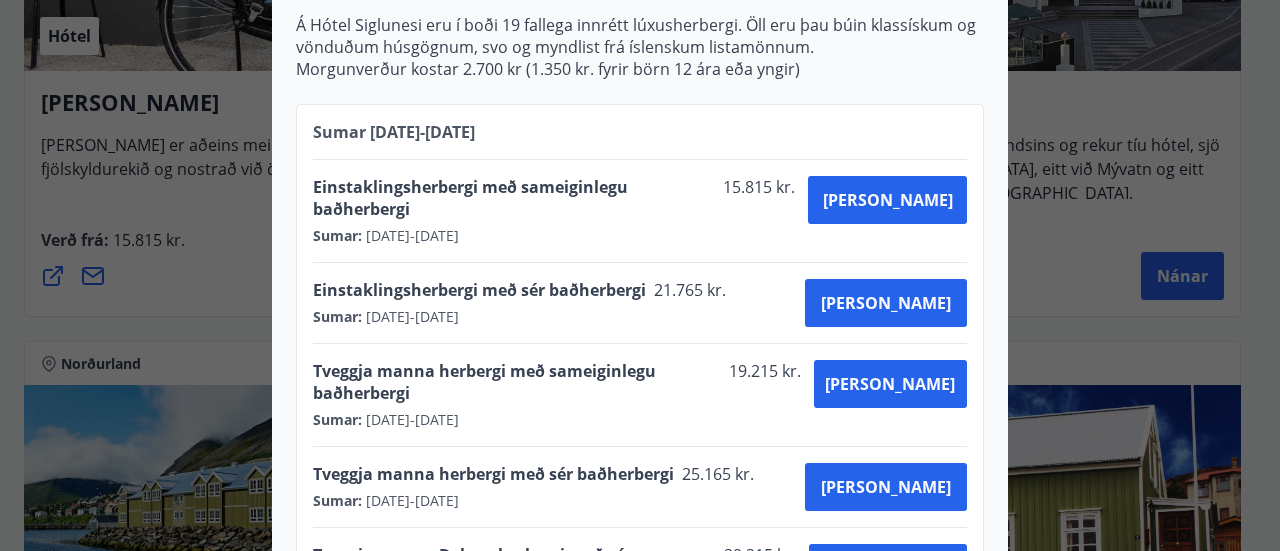 click on "Sumar   15.05.25  -  30.09.25 Einstaklingsherbergi með sameiginlegu baðherbergi 15.815 kr. Sumar : 15.05.2025  -  30.09.2025 Kaupa Einstaklingsherbergi með sér baðherbergi 21.765 kr. Sumar : 15.05.2025  -  30.09.2025 Kaupa Tveggja manna herbergi með sameiginlegu baðherbergi 19.215 kr. Sumar : 15.05.2025  -  30.09.2025 Kaupa Tveggja manna herbergi með sér baðherbergi 25.165 kr. Sumar : 15.05.2025  -  30.09.2025 Kaupa Tveggja manna Deluxe herbergi með sér baðherbergi 29.315 kr. Sumar : 15.05.2025  -  30.09.2025 Kaupa Þriggja manna herbergi með sér baðherbergi 29.315 kr. Sumar : 15.05.2025  -  30.09.2025 Kaupa Þriggja manna Deluxe herbergi með sér baðherbergi 32.815 kr. Sumar : 15.05.2025  -  30.09.2025 Kaupa Fjölskylduherbergi (4 einstaklings rúm) með sér baðherbergi 32.815 kr. Sumar : 15.05.2025  -  30.09.2025 Kaupa Deluxe fjölskylduherbergi (tvöfallt rúm og 2 einstaklings) með sér baðherbergi 37.915 kr. Sumar : 15.05.2025  -  30.09.2025 Kaupa" at bounding box center (640, 562) 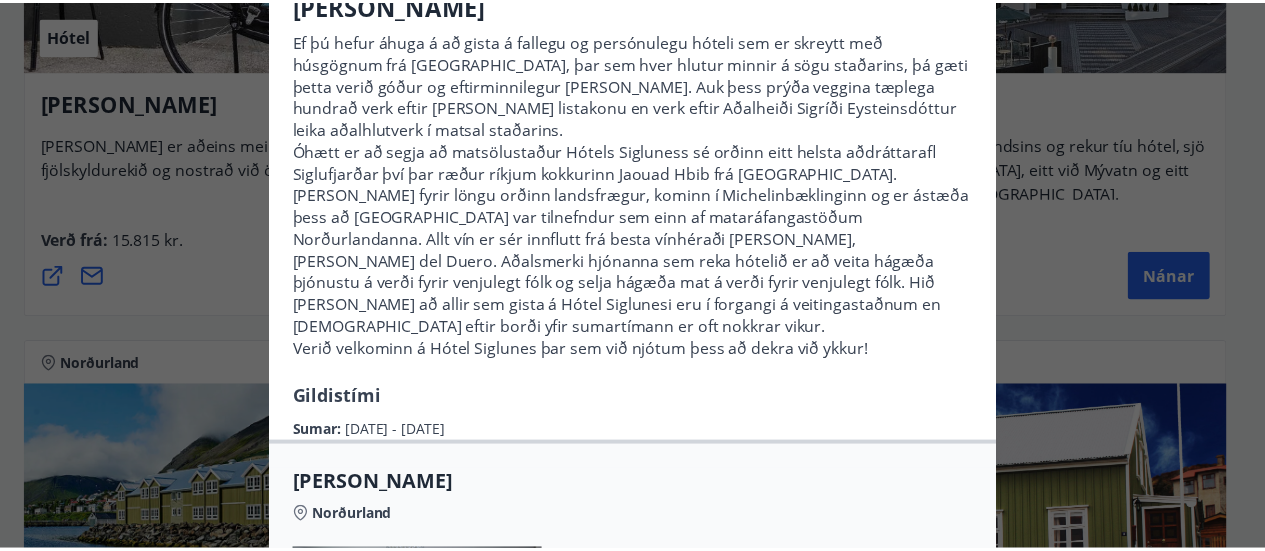 scroll, scrollTop: 0, scrollLeft: 0, axis: both 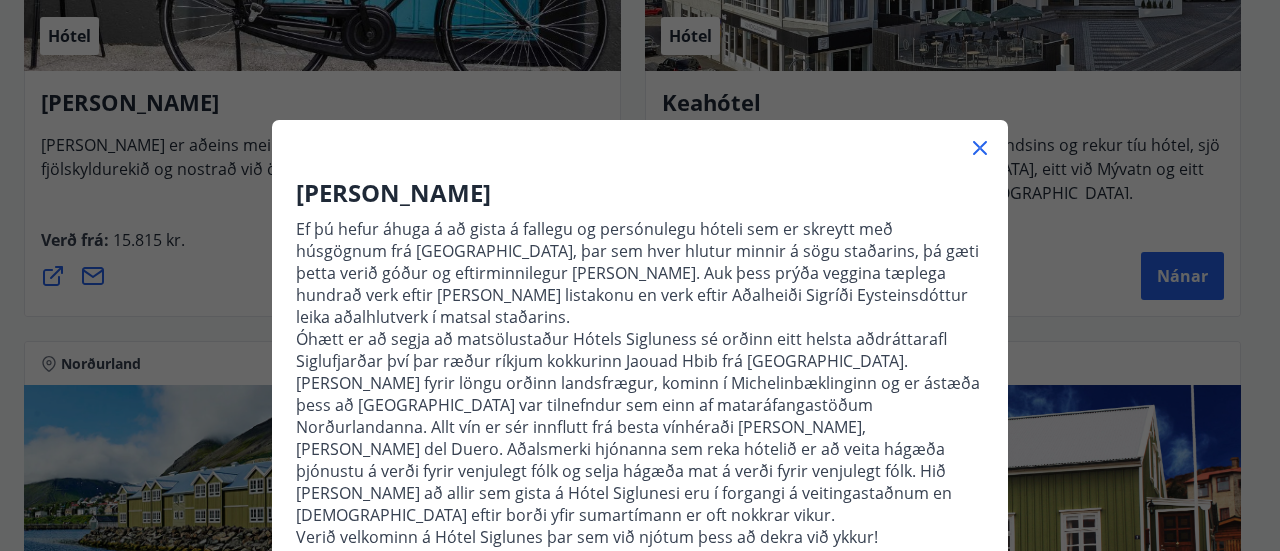 click 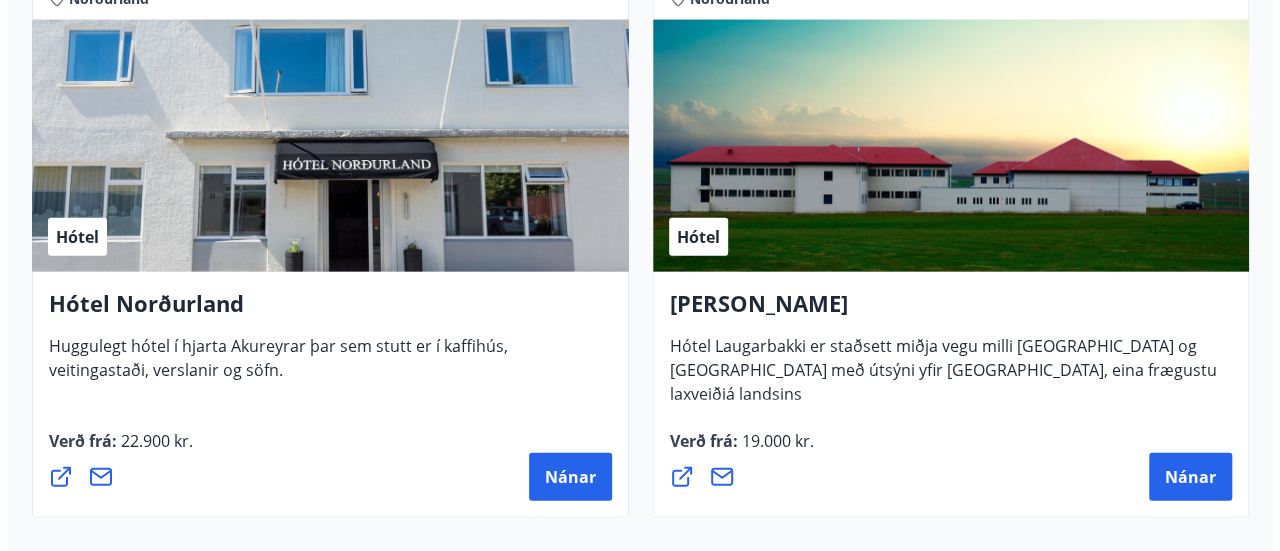 scroll, scrollTop: 2203, scrollLeft: 0, axis: vertical 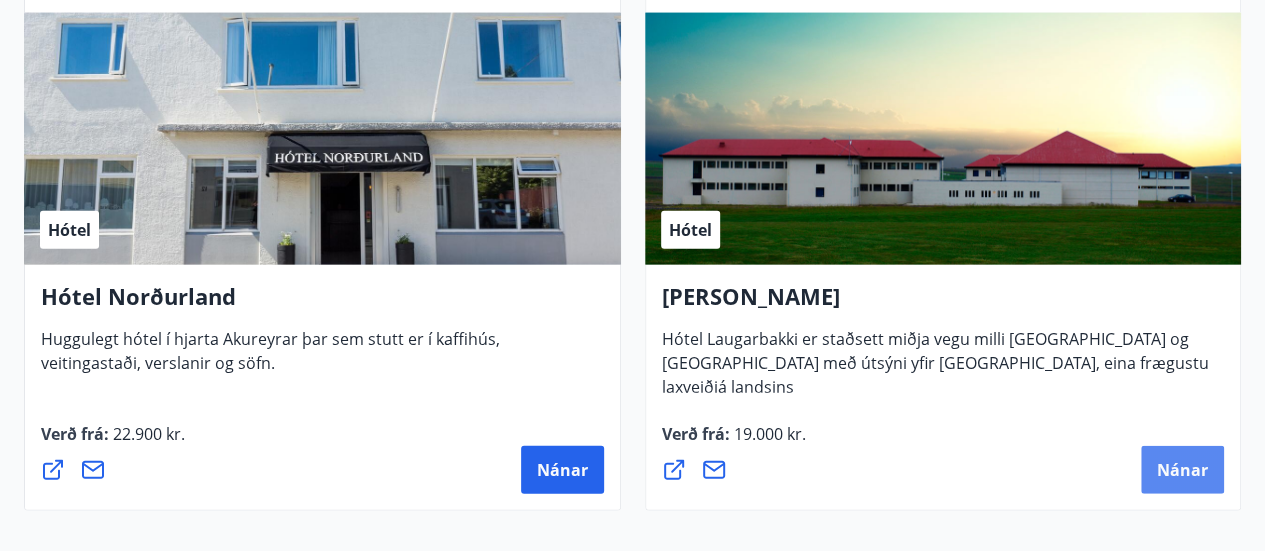 click on "Nánar" at bounding box center [1182, 470] 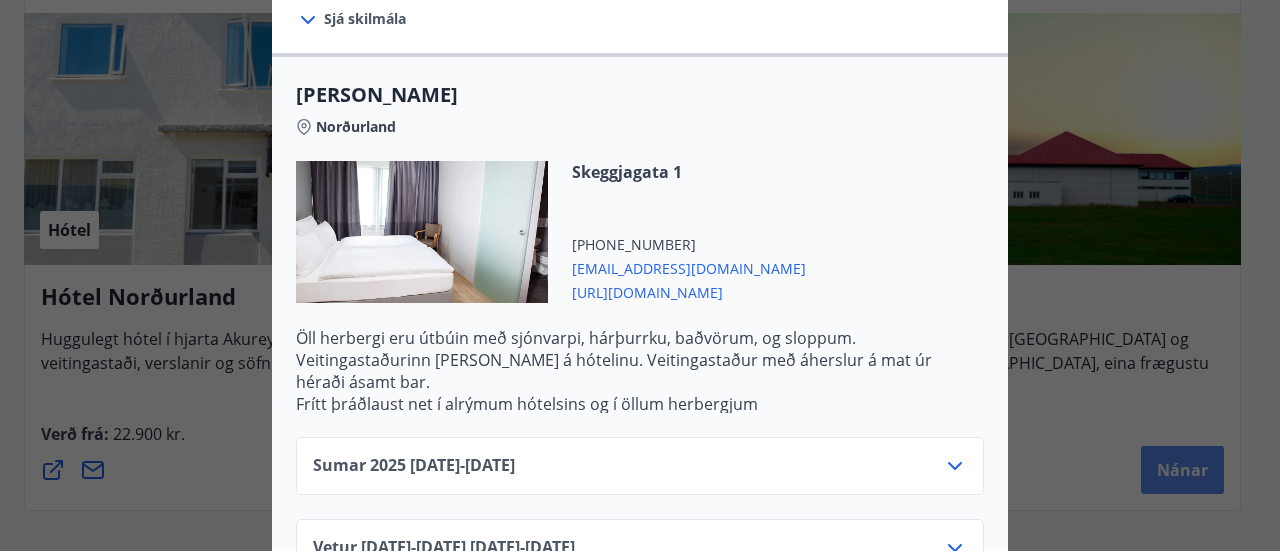 scroll, scrollTop: 696, scrollLeft: 0, axis: vertical 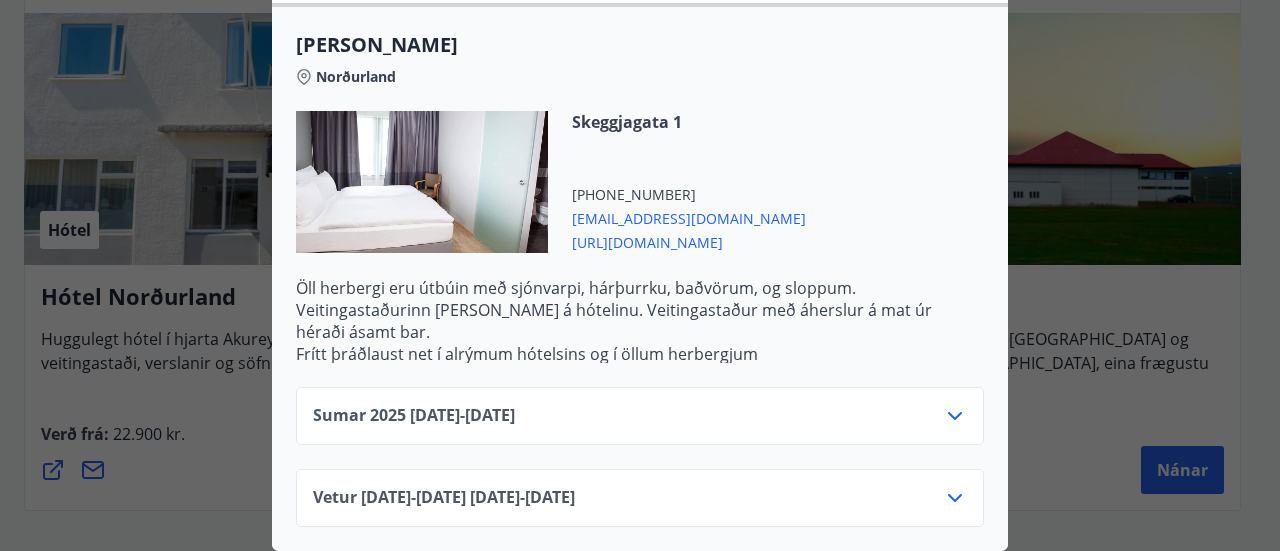 click 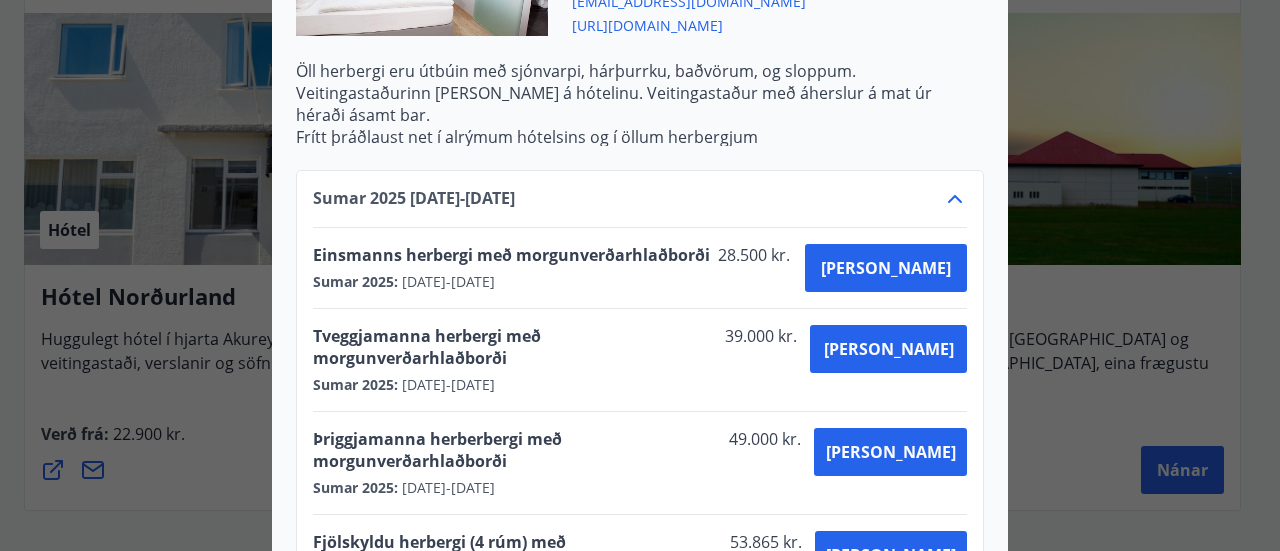 scroll, scrollTop: 900, scrollLeft: 0, axis: vertical 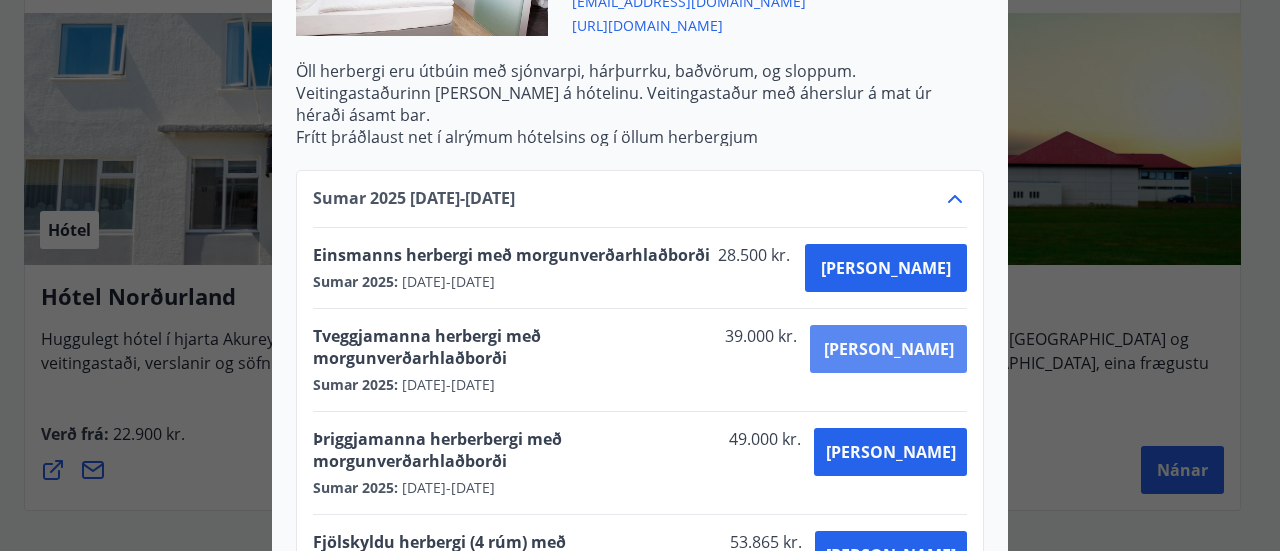 click on "Kaupa" at bounding box center [889, 349] 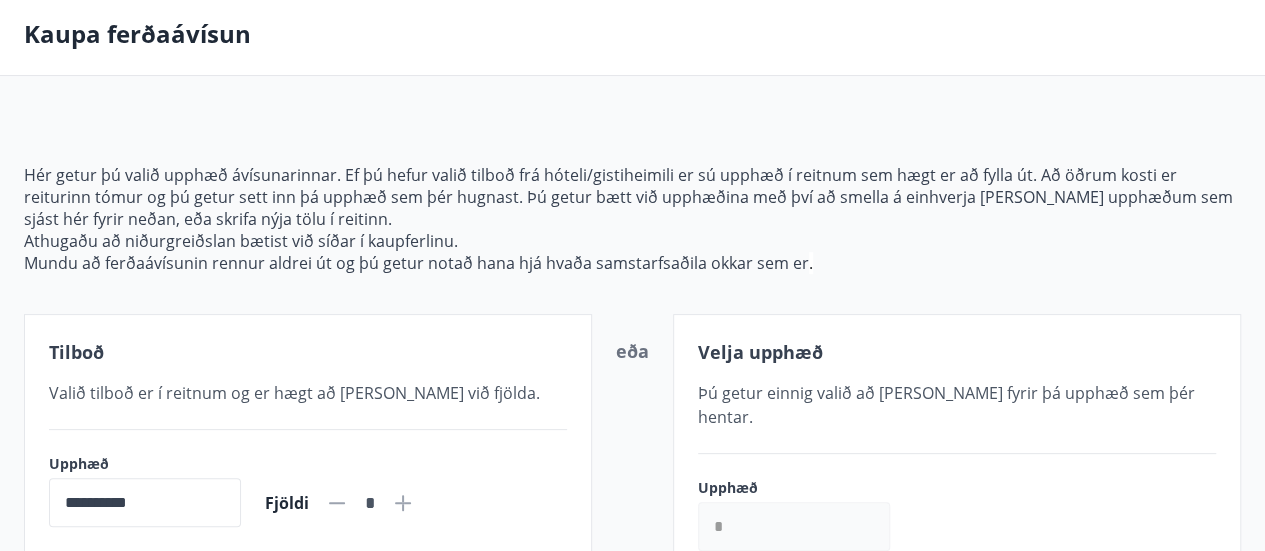 scroll, scrollTop: 86, scrollLeft: 0, axis: vertical 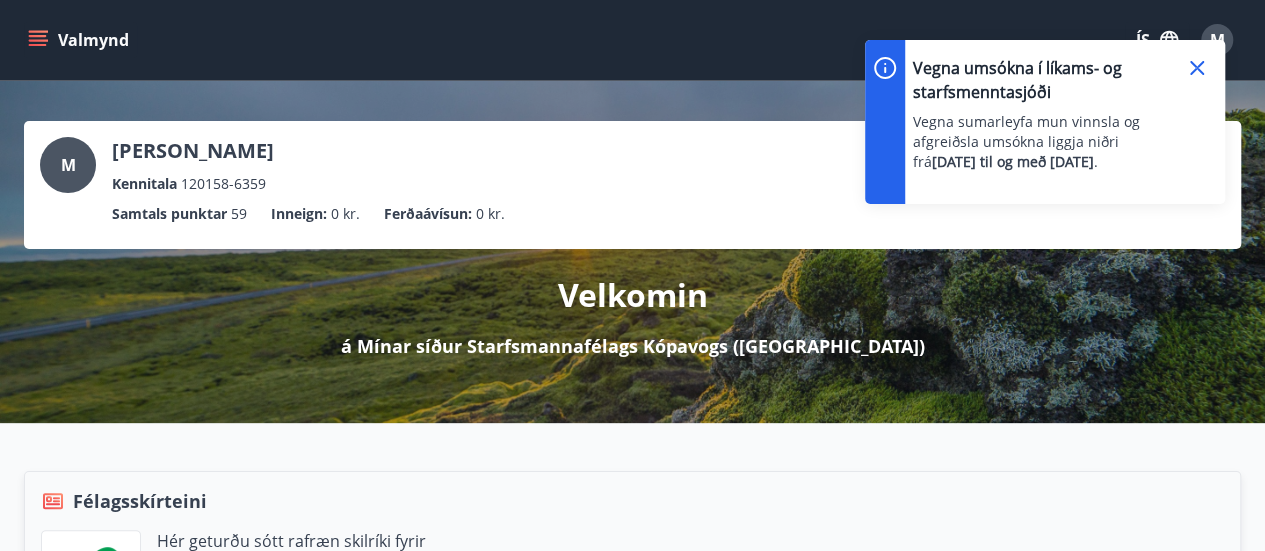 drag, startPoint x: 1194, startPoint y: 71, endPoint x: 1124, endPoint y: 98, distance: 75.026665 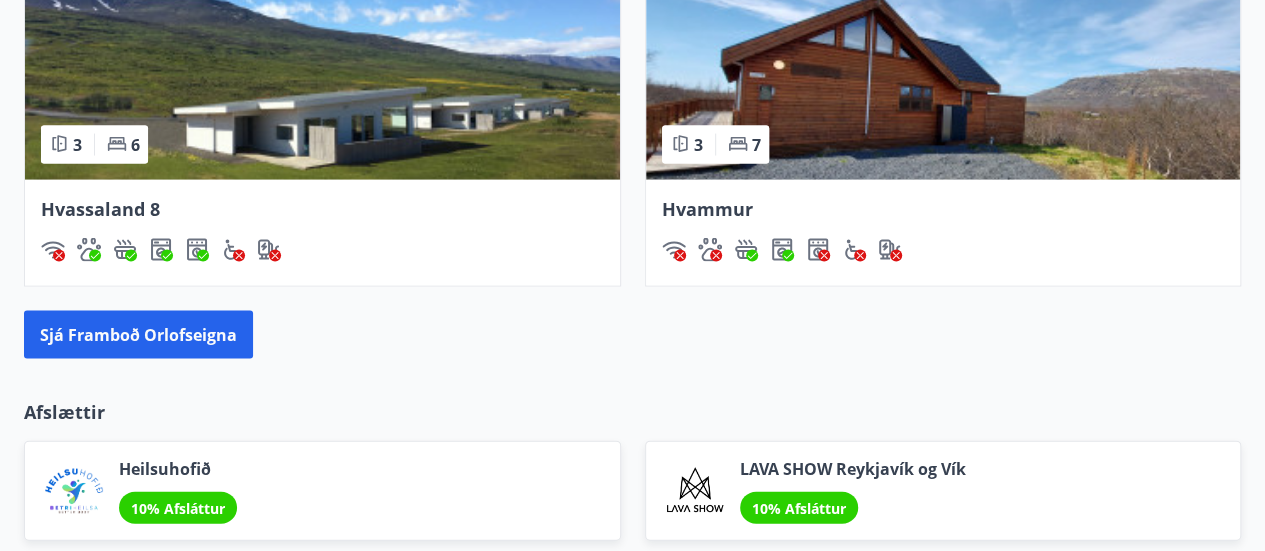 scroll, scrollTop: 1992, scrollLeft: 0, axis: vertical 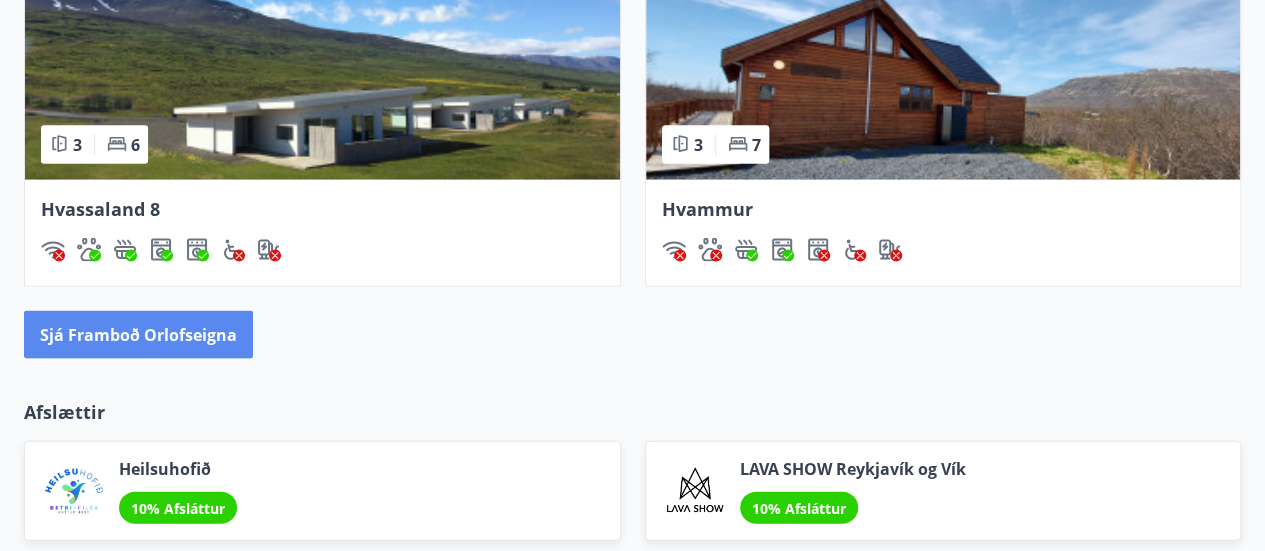 click on "Sjá framboð orlofseigna" at bounding box center [138, 335] 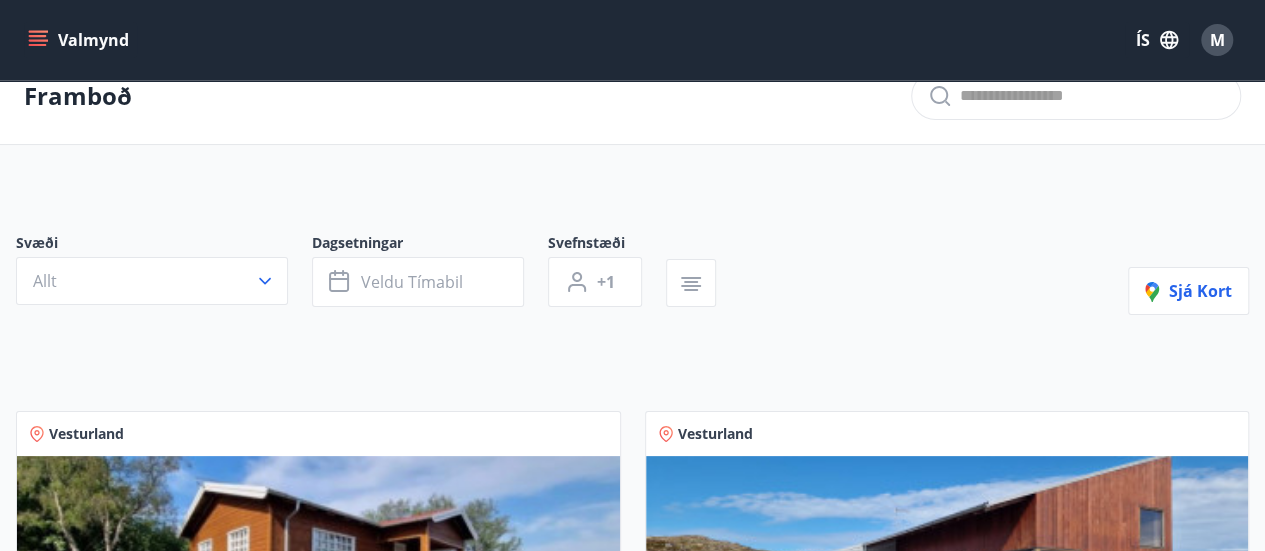 scroll, scrollTop: 28, scrollLeft: 0, axis: vertical 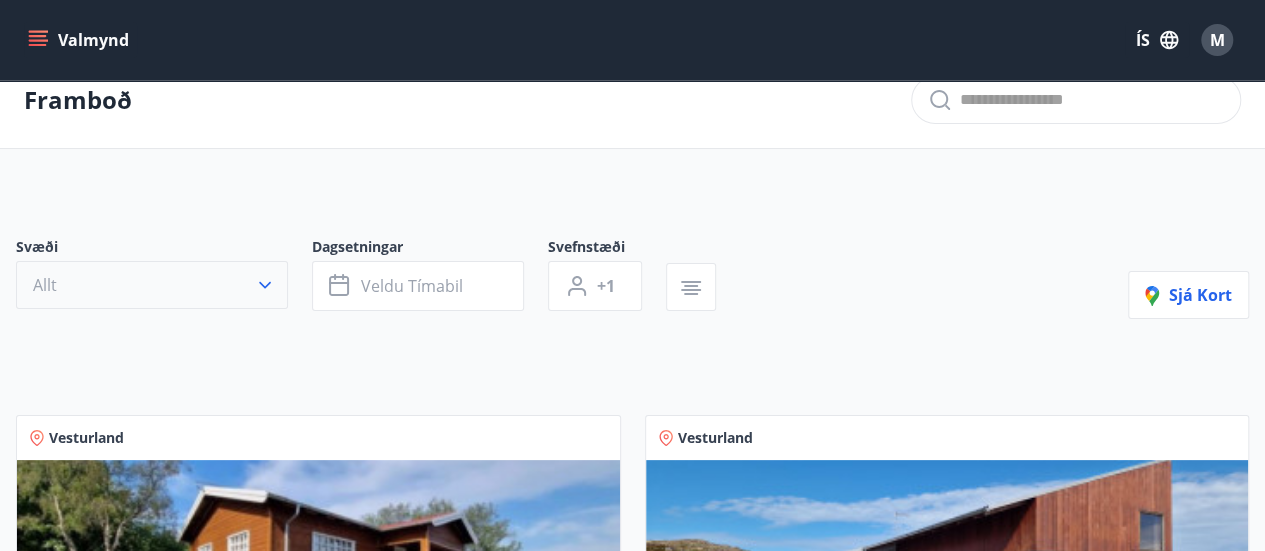 click on "Allt" at bounding box center [152, 285] 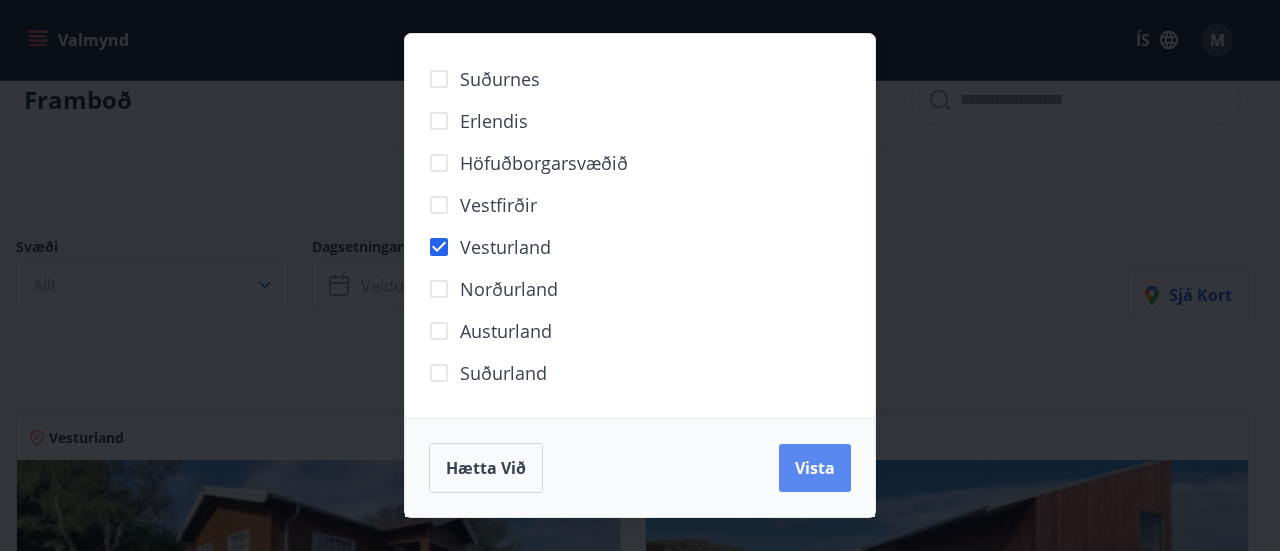 click on "Vista" at bounding box center [815, 468] 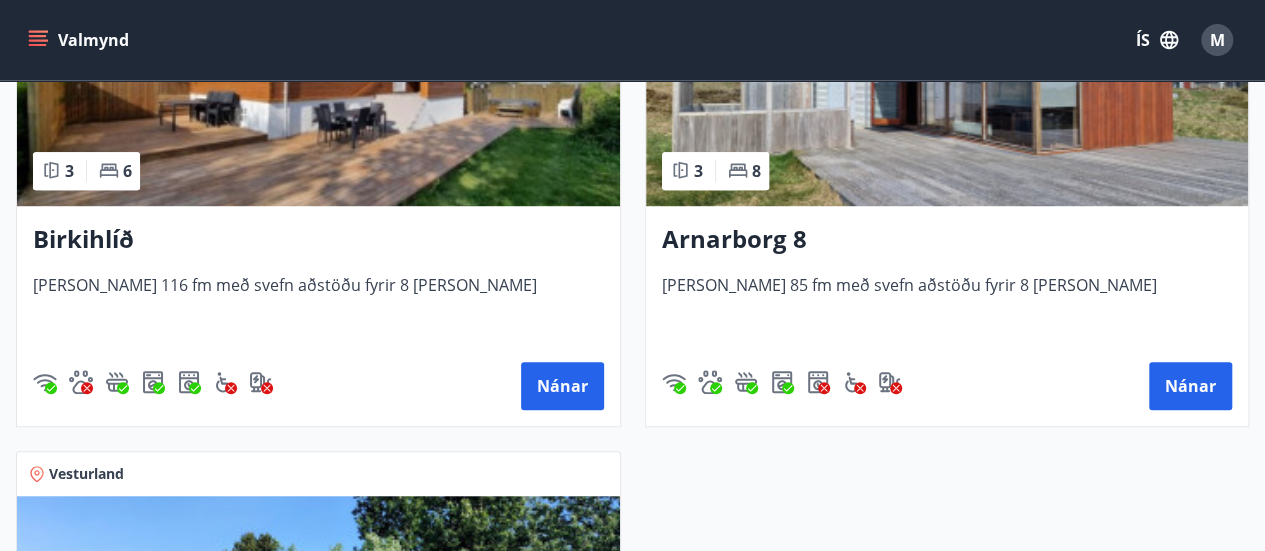 scroll, scrollTop: 582, scrollLeft: 0, axis: vertical 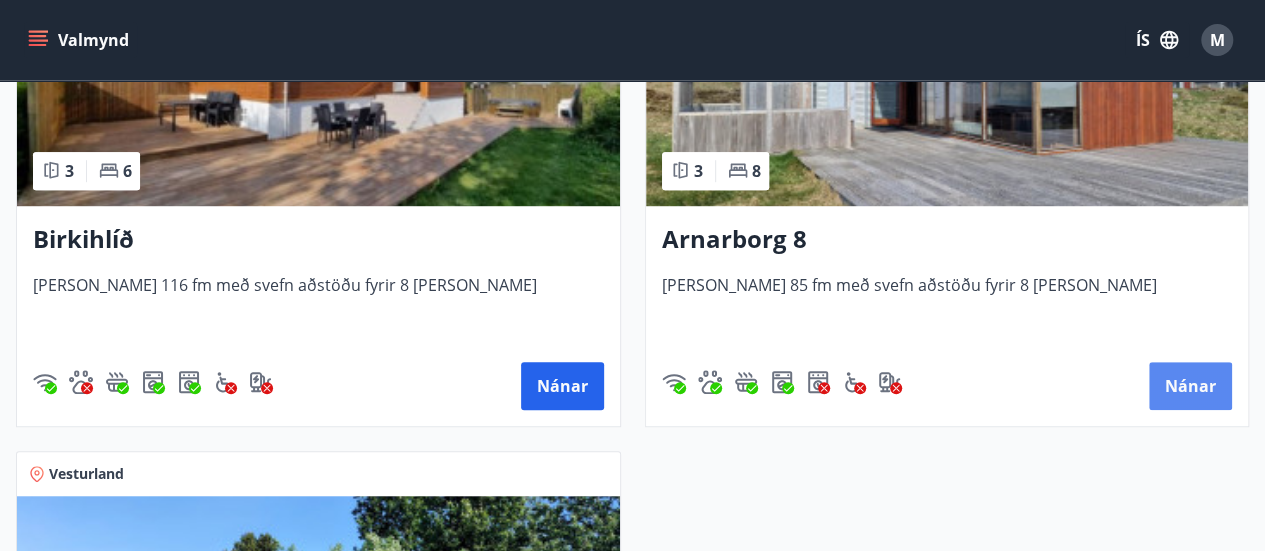 click on "Nánar" at bounding box center (1190, 386) 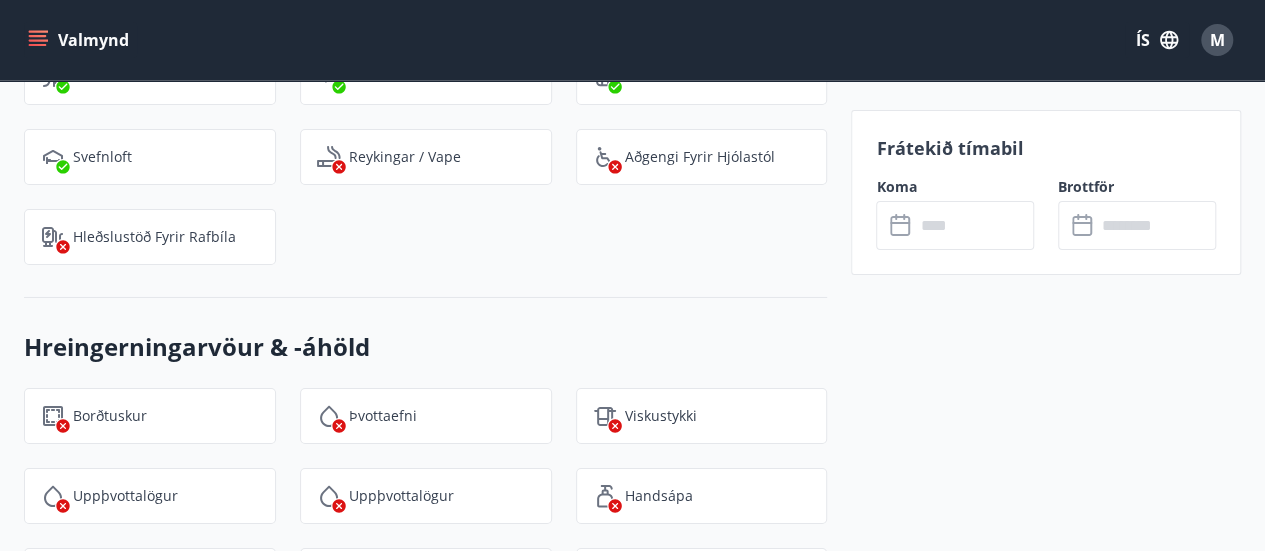 scroll, scrollTop: 3344, scrollLeft: 0, axis: vertical 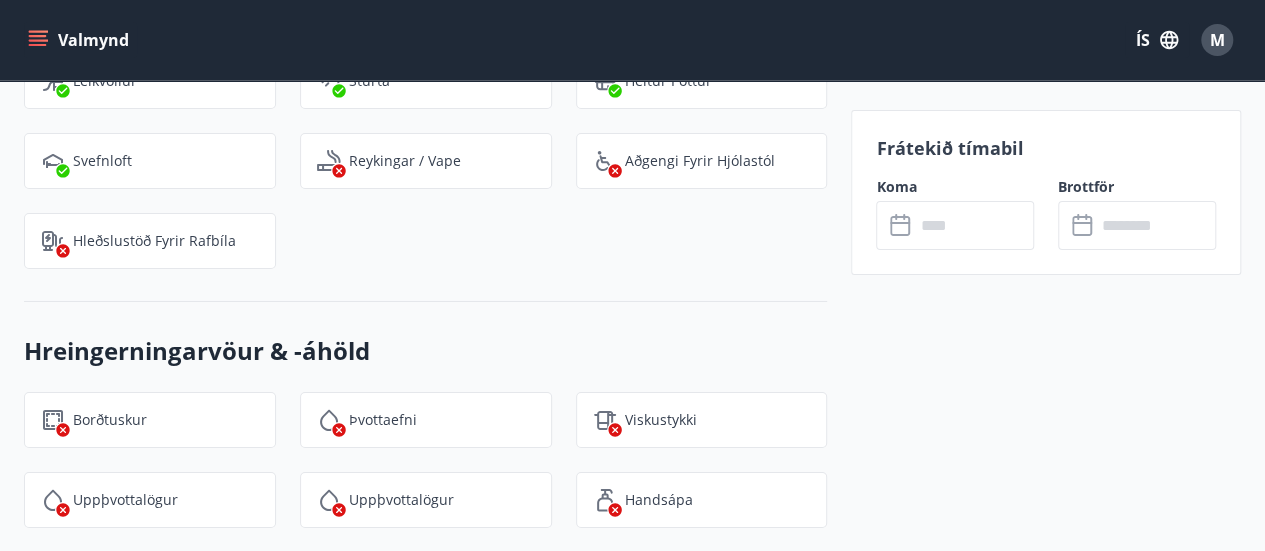 click at bounding box center [974, 225] 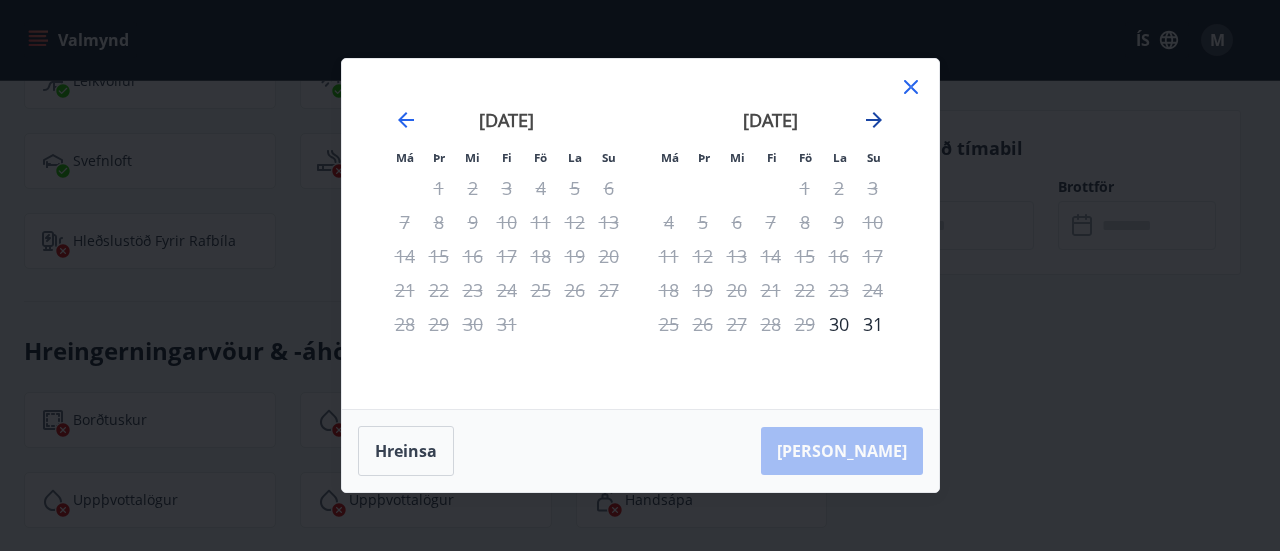 click 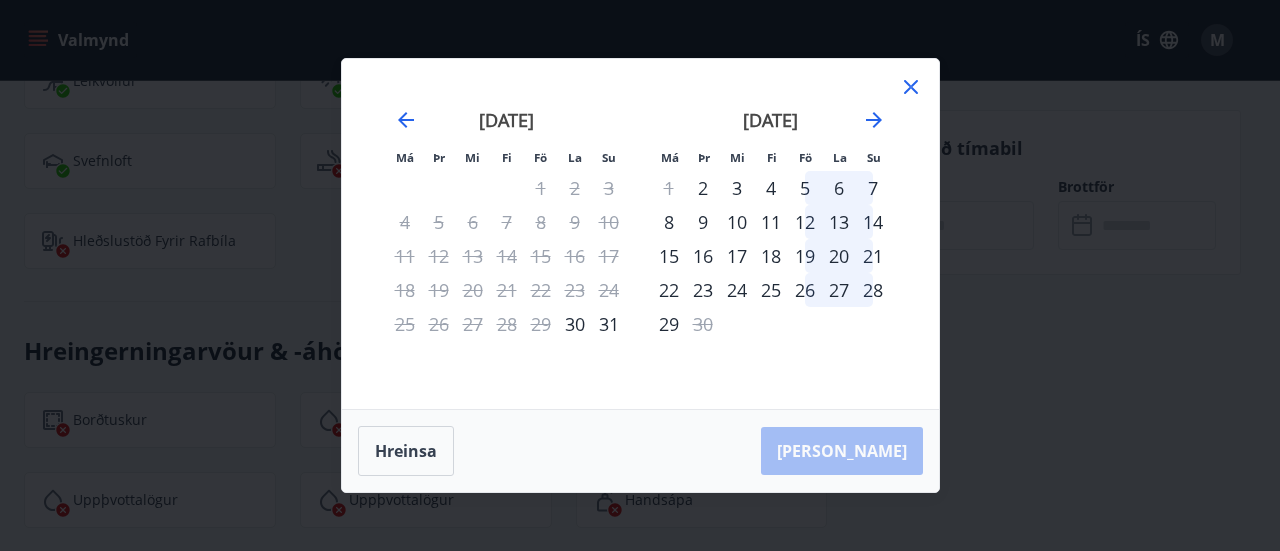 click 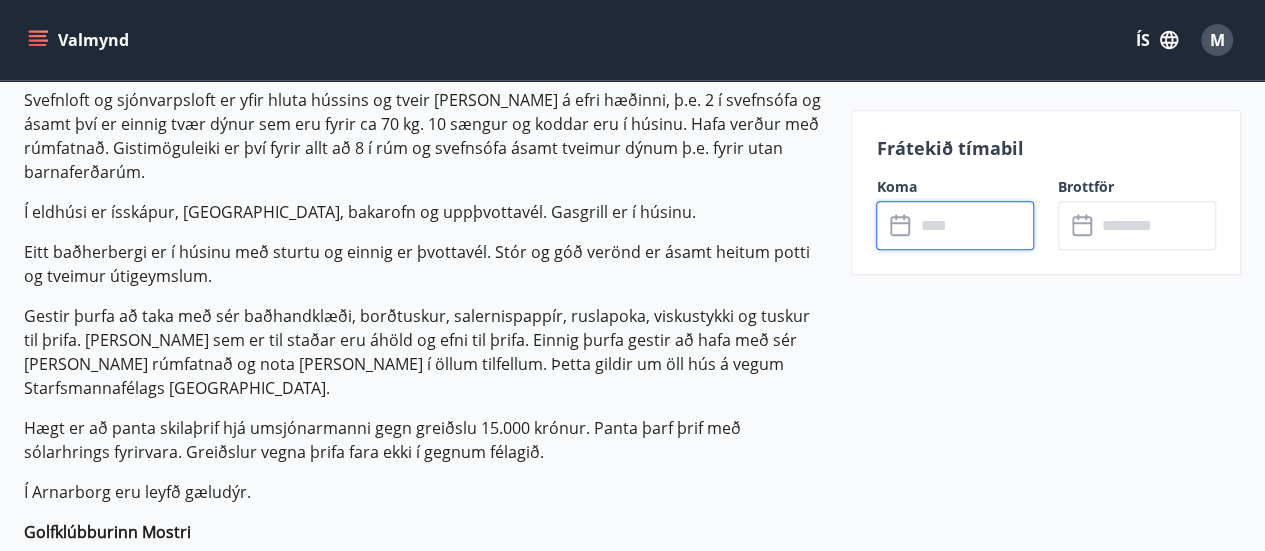 scroll, scrollTop: 819, scrollLeft: 0, axis: vertical 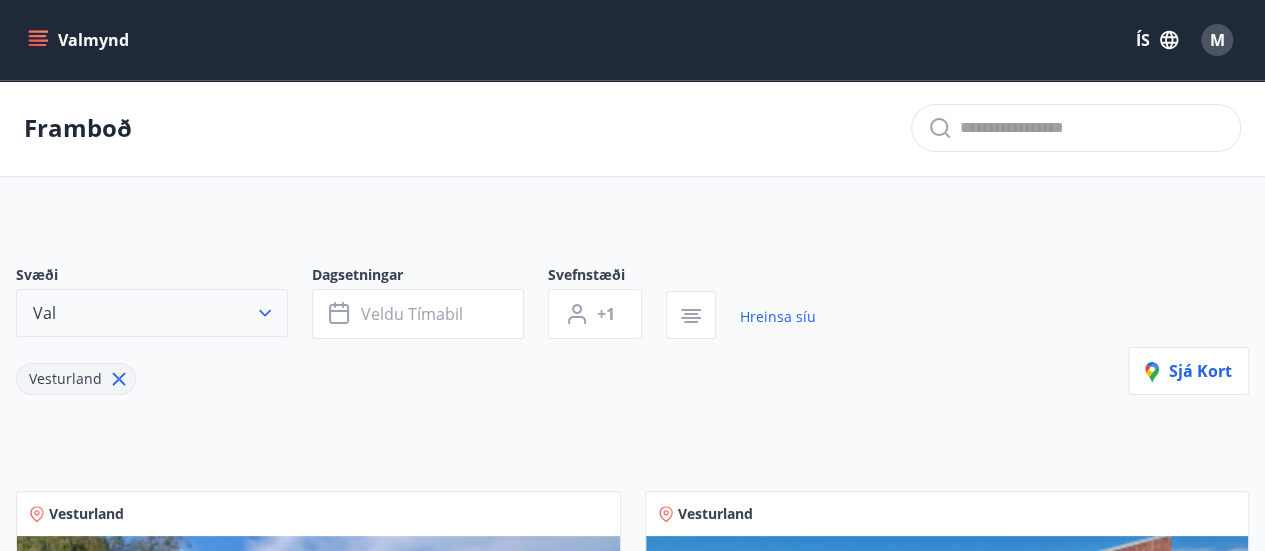 click 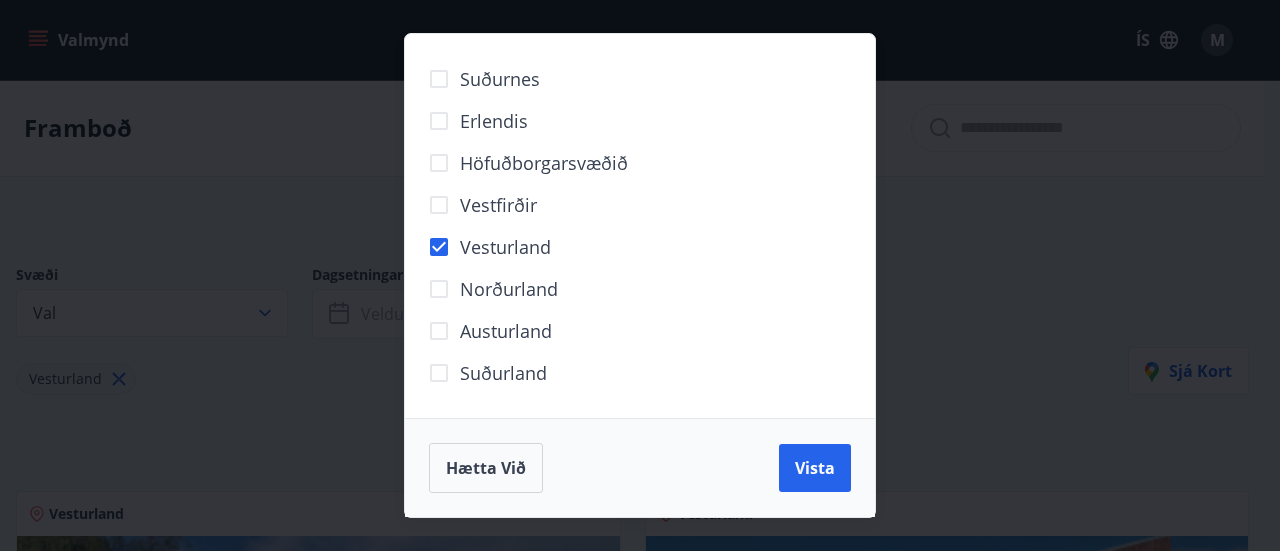 click on "Vestfirðir" at bounding box center (498, 205) 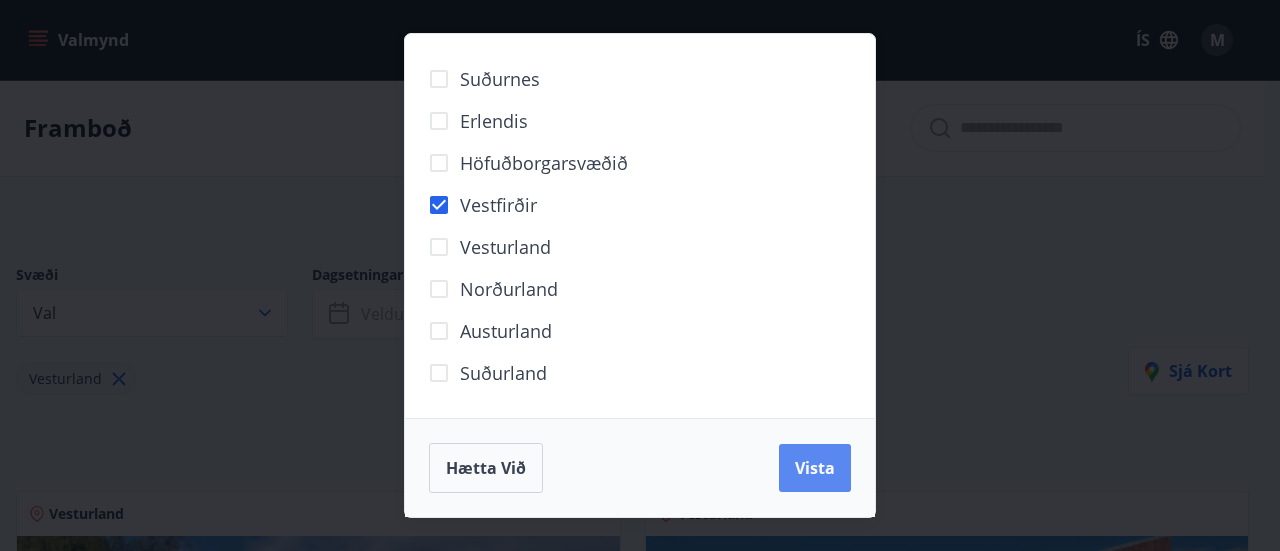 click on "Vista" at bounding box center [815, 468] 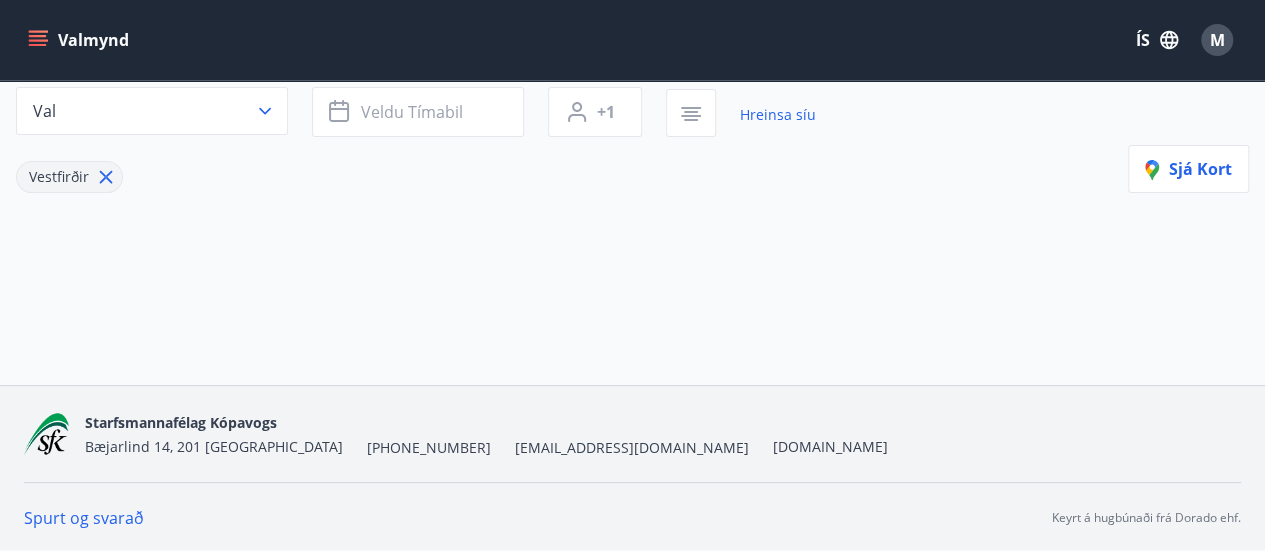 scroll, scrollTop: 0, scrollLeft: 0, axis: both 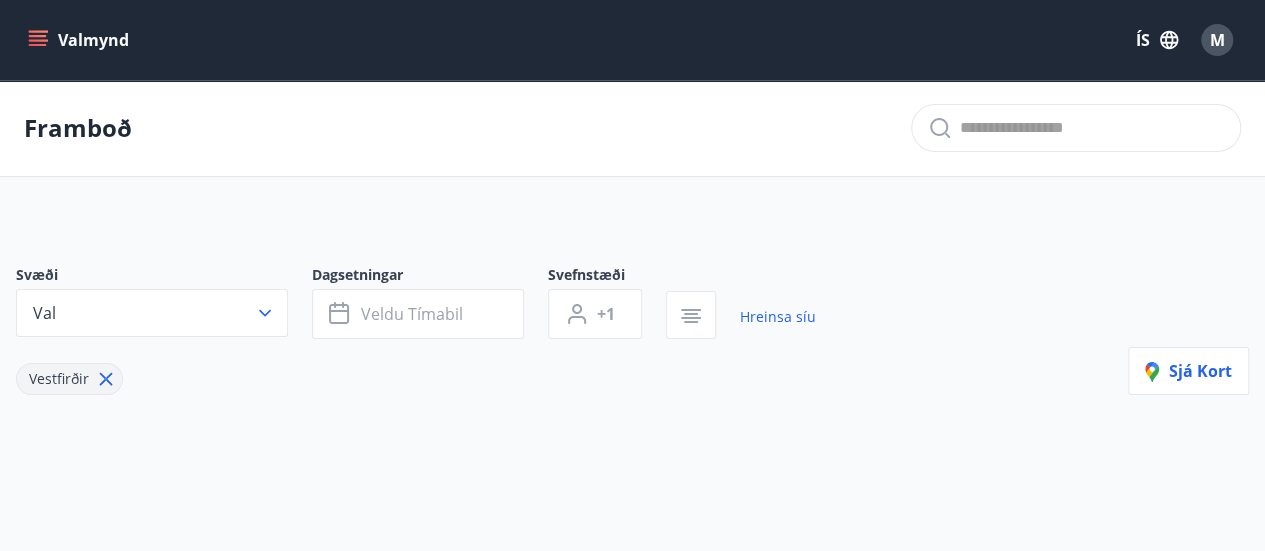 click 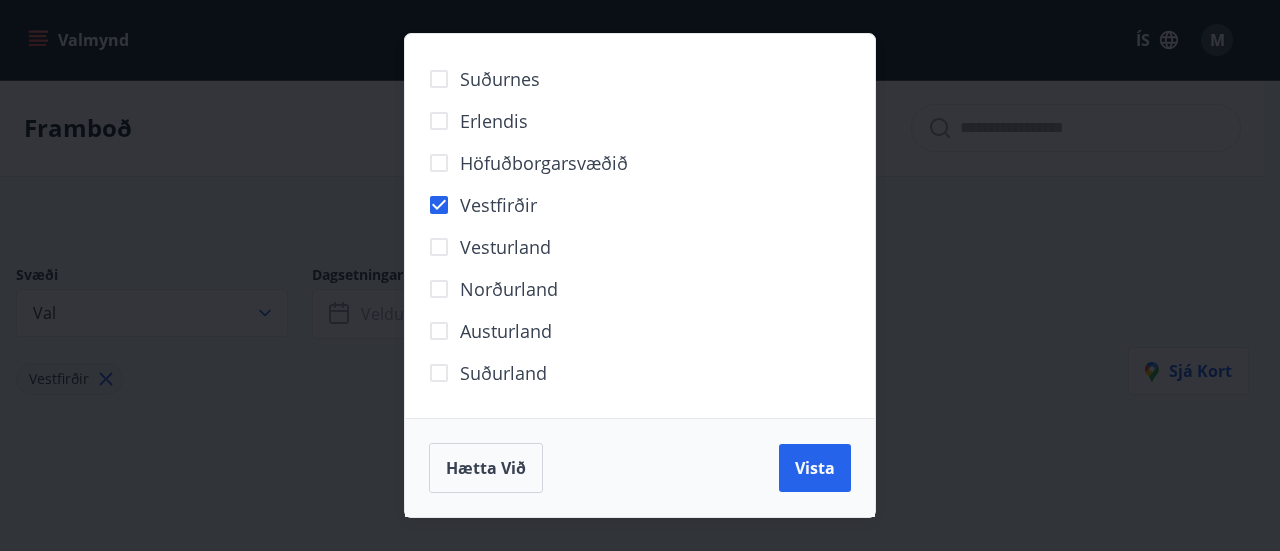 click on "Norðurland" at bounding box center [509, 289] 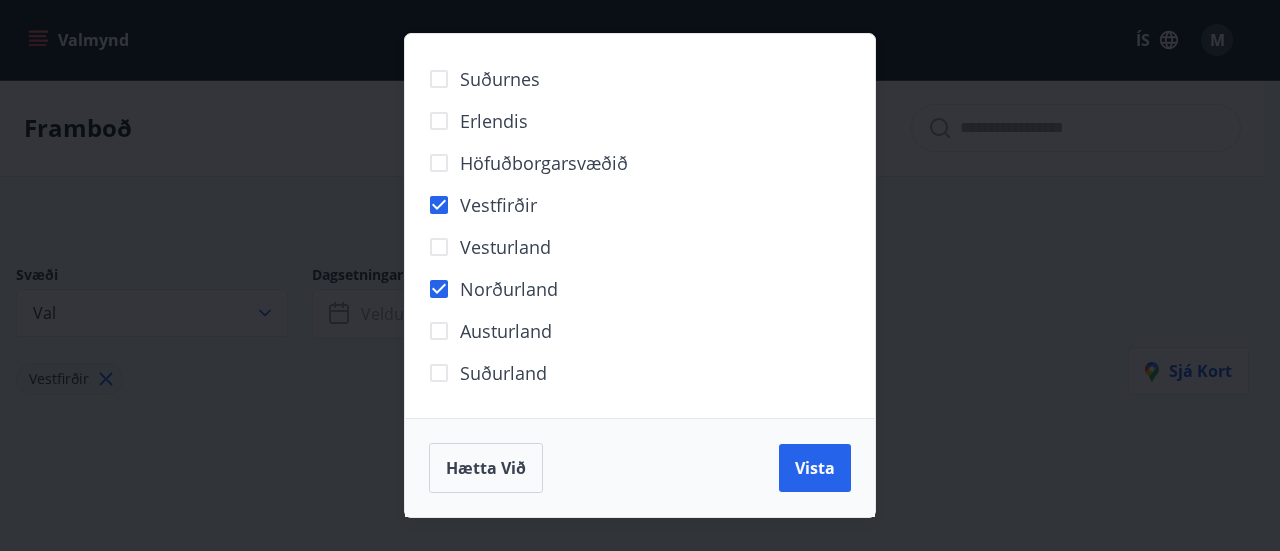 click on "Vestfirðir" at bounding box center [498, 205] 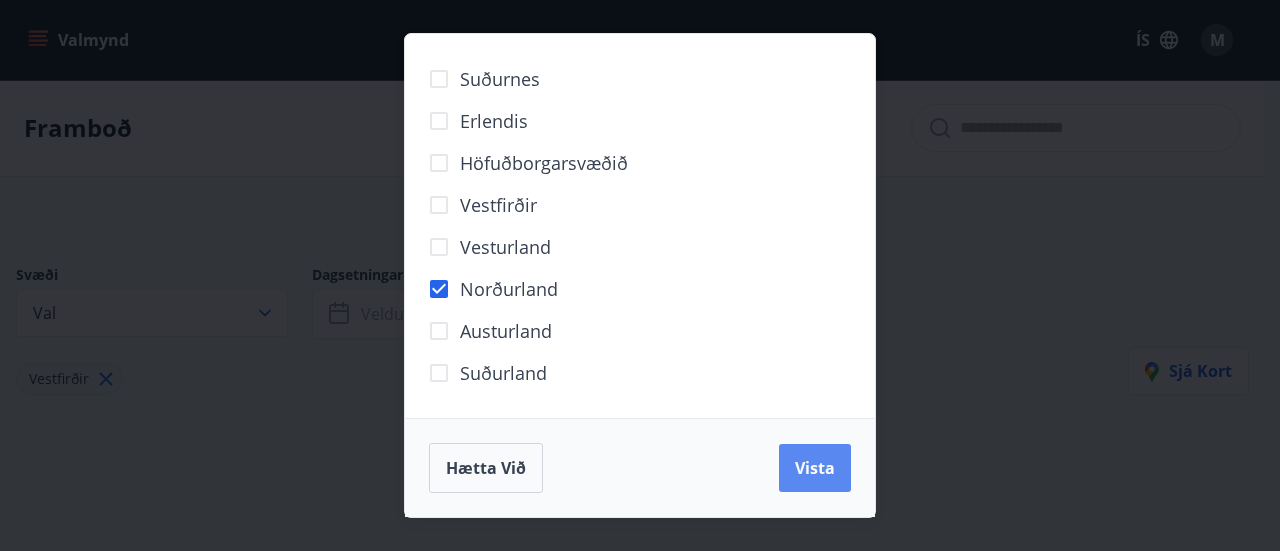 click on "Vista" at bounding box center [815, 468] 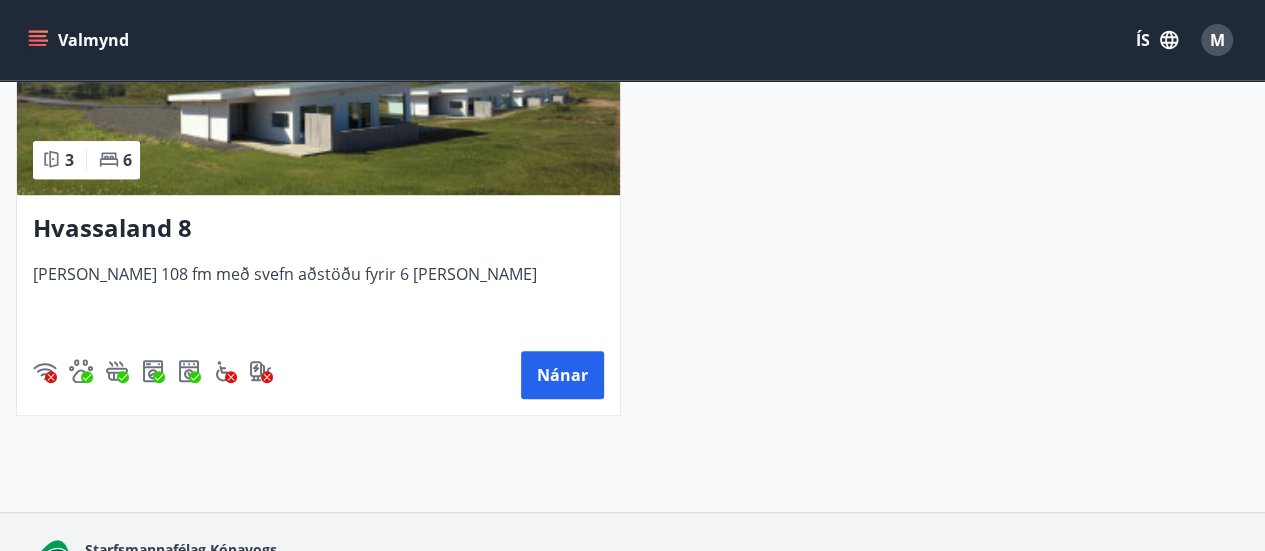 scroll, scrollTop: 584, scrollLeft: 0, axis: vertical 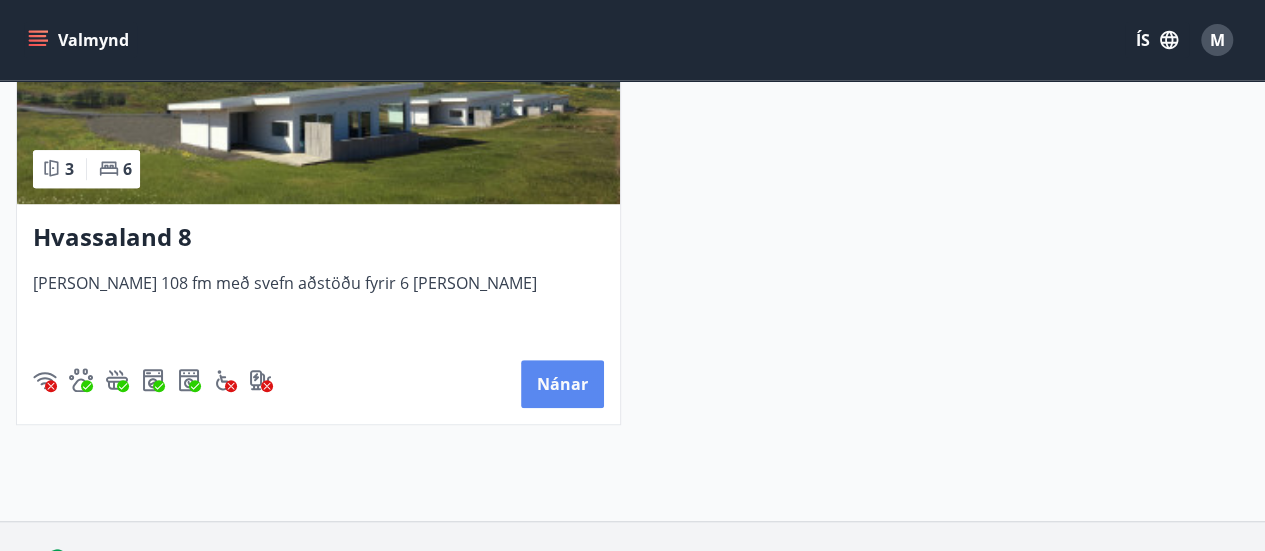 click on "Nánar" at bounding box center [562, 384] 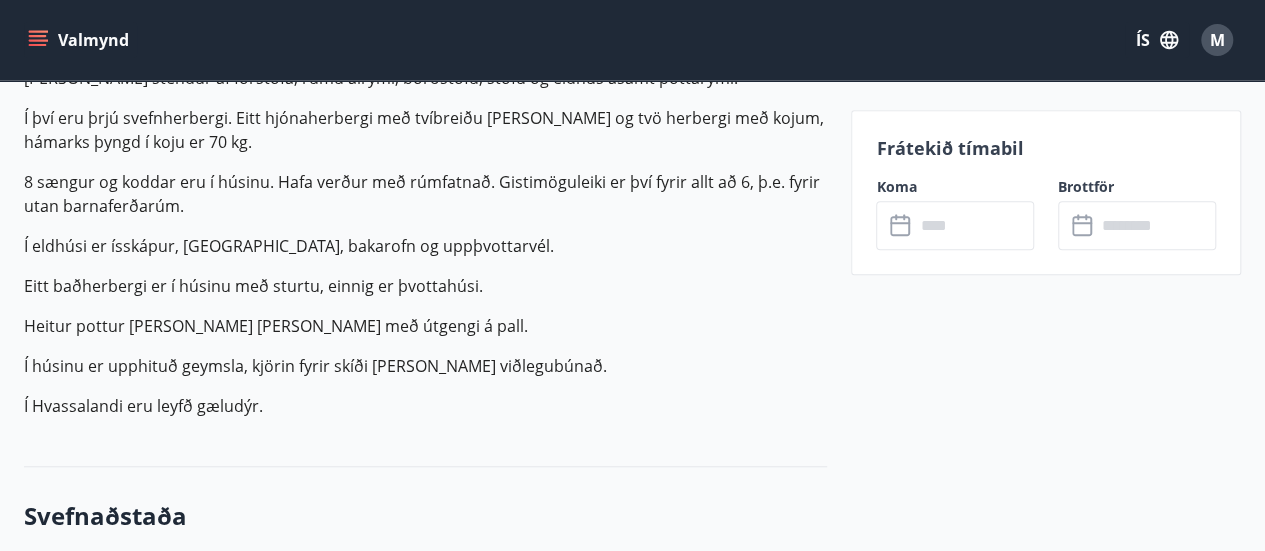 scroll, scrollTop: 710, scrollLeft: 0, axis: vertical 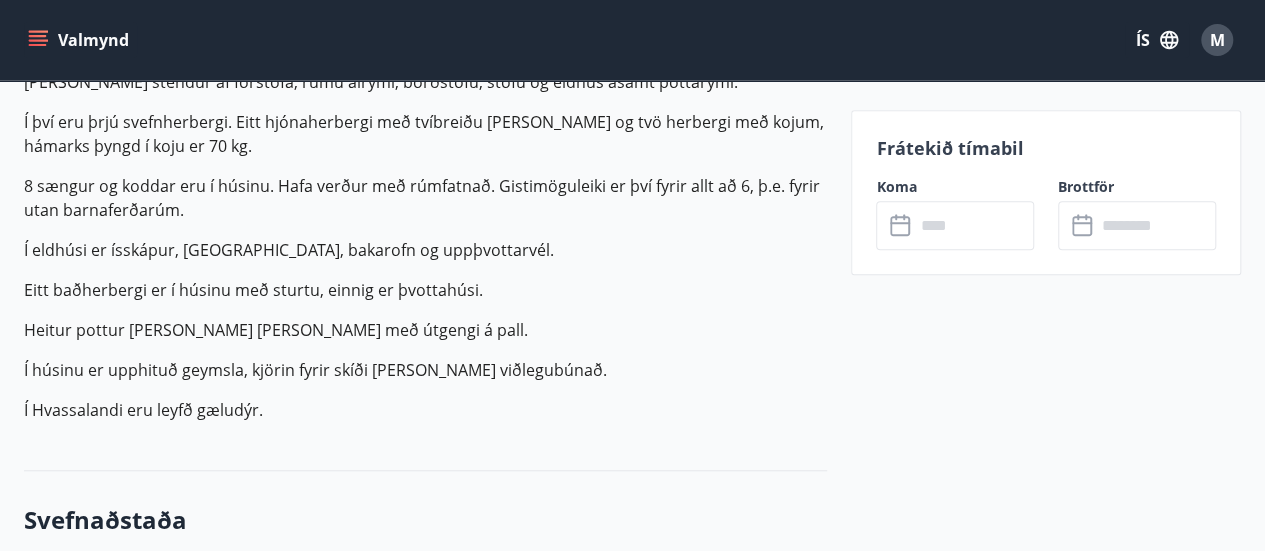 click at bounding box center [974, 225] 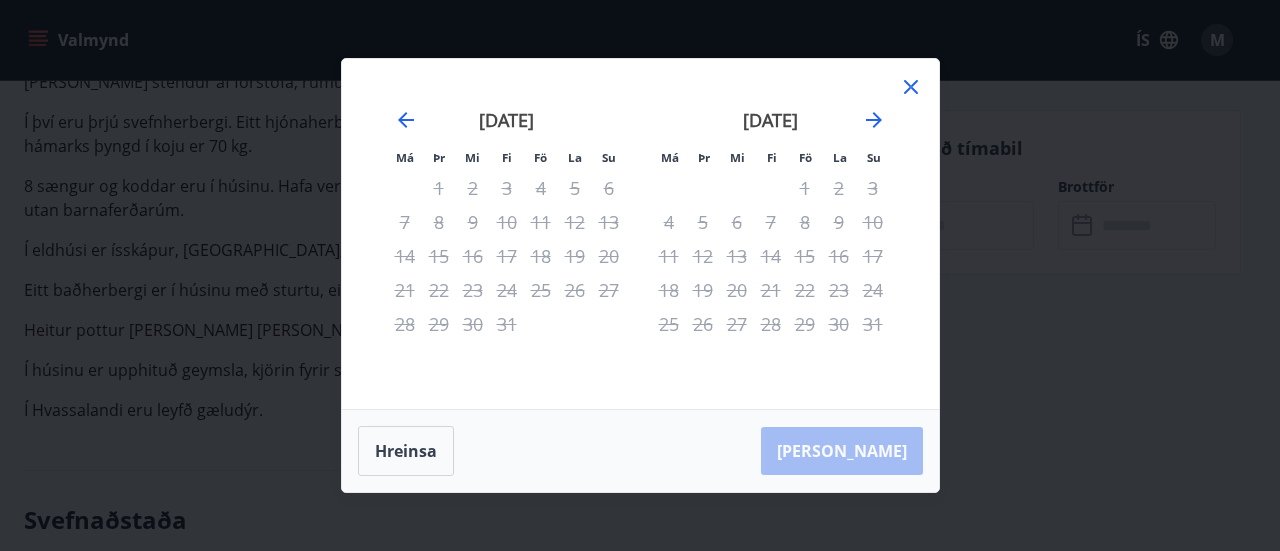 click on "Má Þr Mi Fi Fö La Su Má Þr Mi Fi Fö La Su júní 2025 1 2 3 4 5 6 7 8 9 10 11 12 13 14 15 16 17 18 19 20 21 22 23 24 25 26 27 28 29 30 júlí 2025 1 2 3 4 5 6 7 8 9 10 11 12 13 14 15 16 17 18 19 20 21 22 23 24 25 26 27 28 29 30 31 ágúst 2025 1 2 3 4 5 6 7 8 9 10 11 12 13 14 15 16 17 18 19 20 21 22 23 24 25 26 27 28 29 30 31 september 2025 1 2 3 4 5 6 7 8 9 10 11 12 13 14 15 16 17 18 19 20 21 22 23 24 25 26 27 28 29 30" at bounding box center [640, 234] 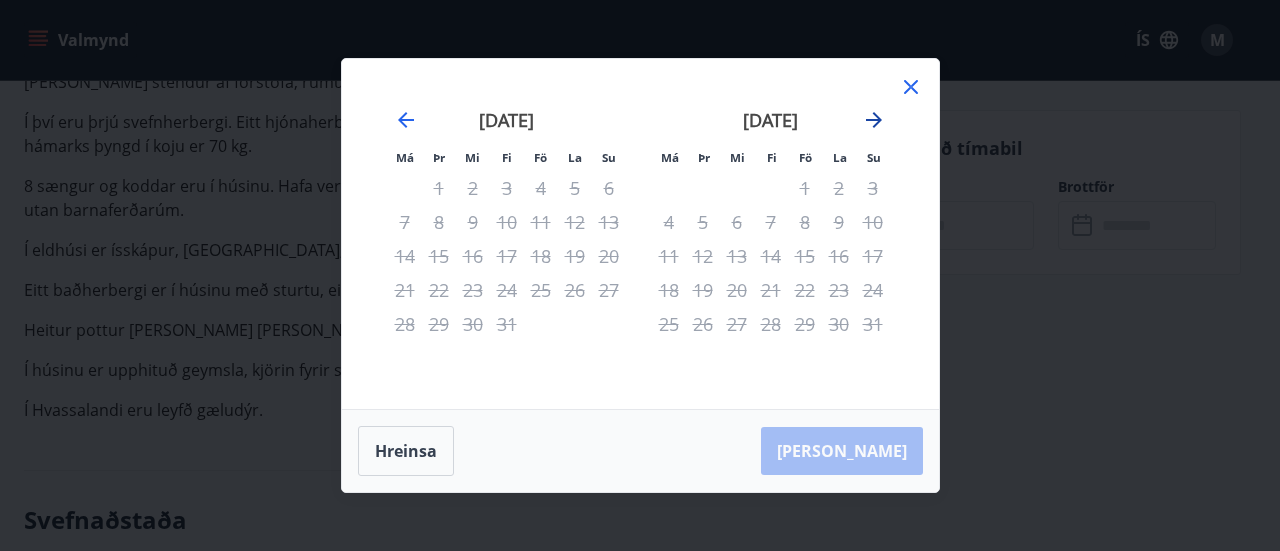 click 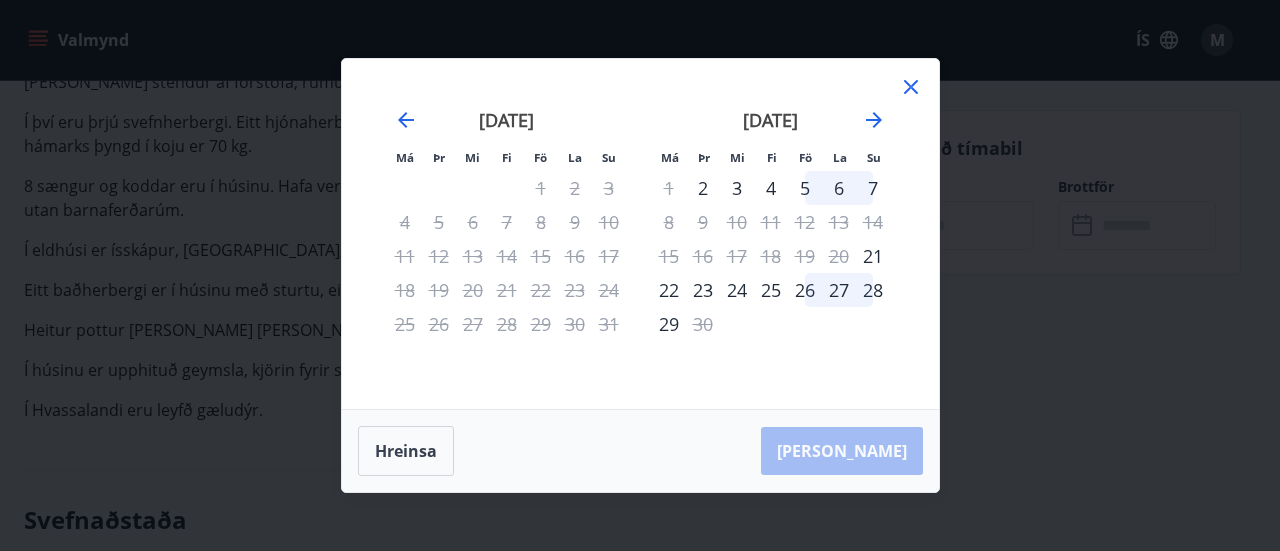 click 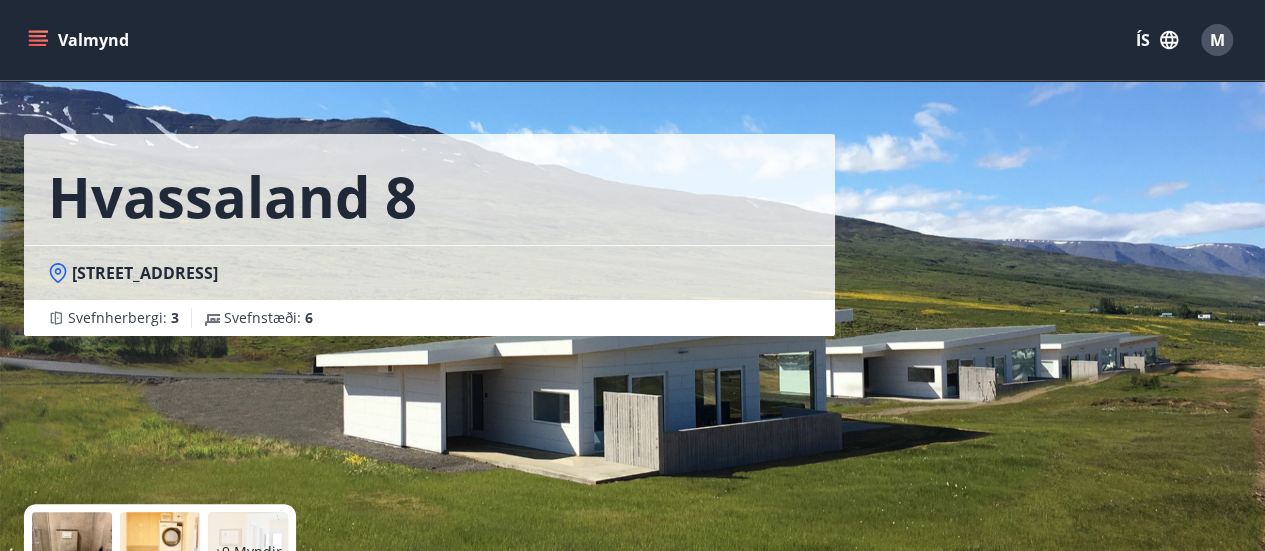 scroll, scrollTop: 2, scrollLeft: 0, axis: vertical 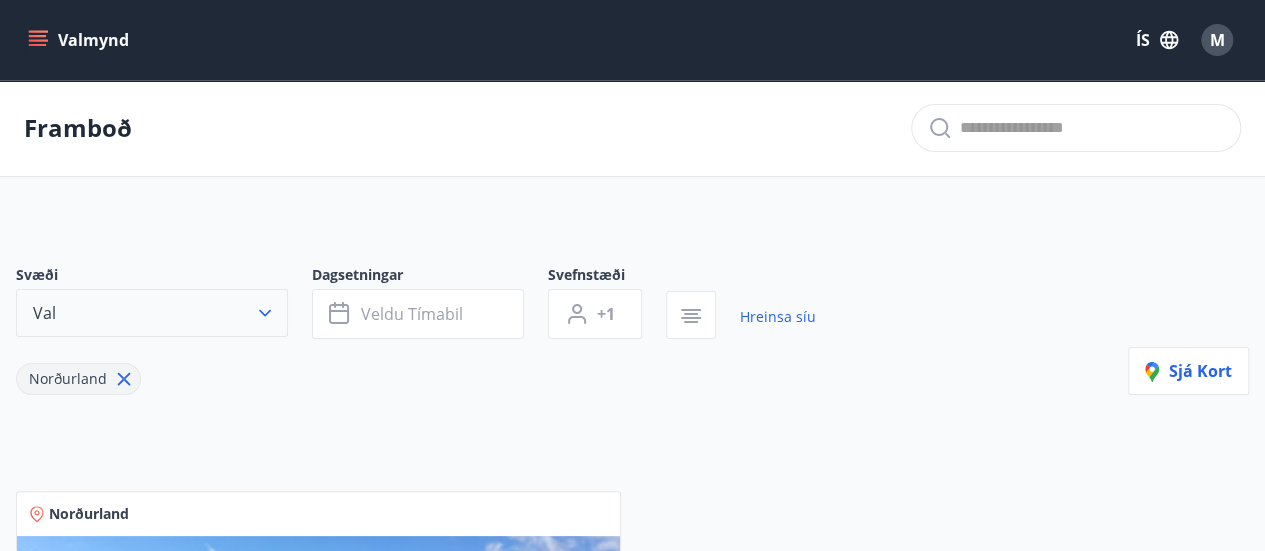 click 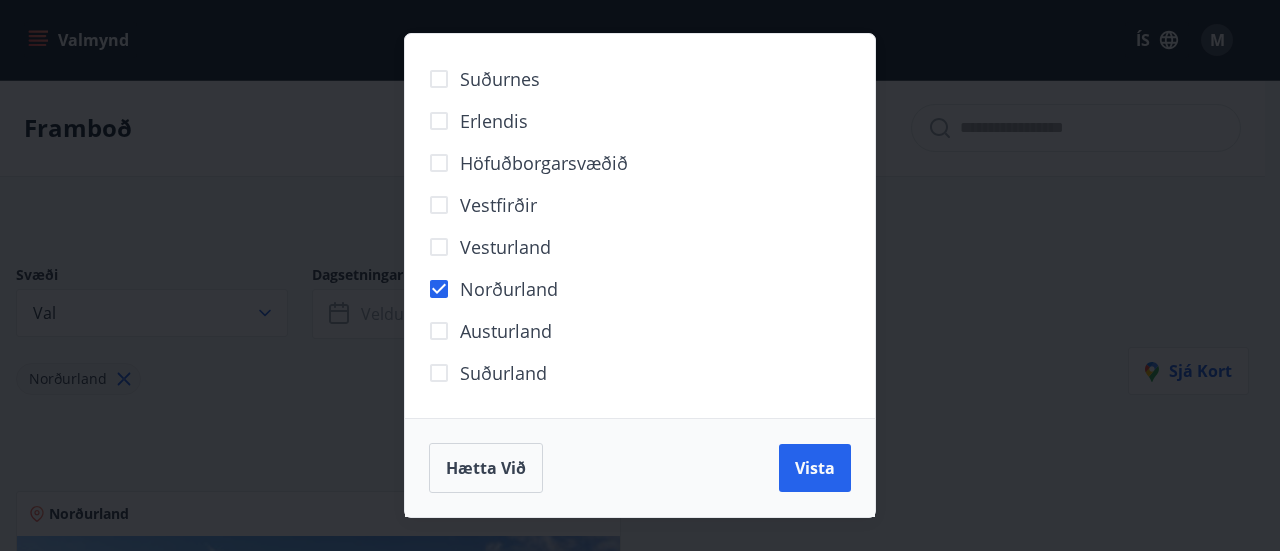 click on "Austurland" at bounding box center (506, 331) 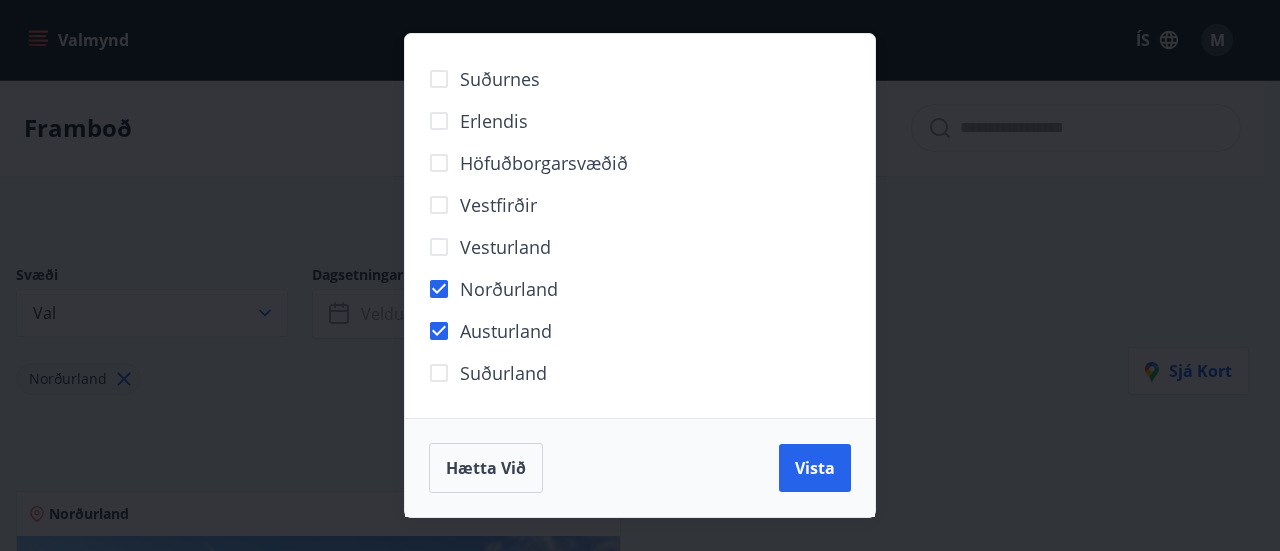 click on "Norðurland" at bounding box center (509, 289) 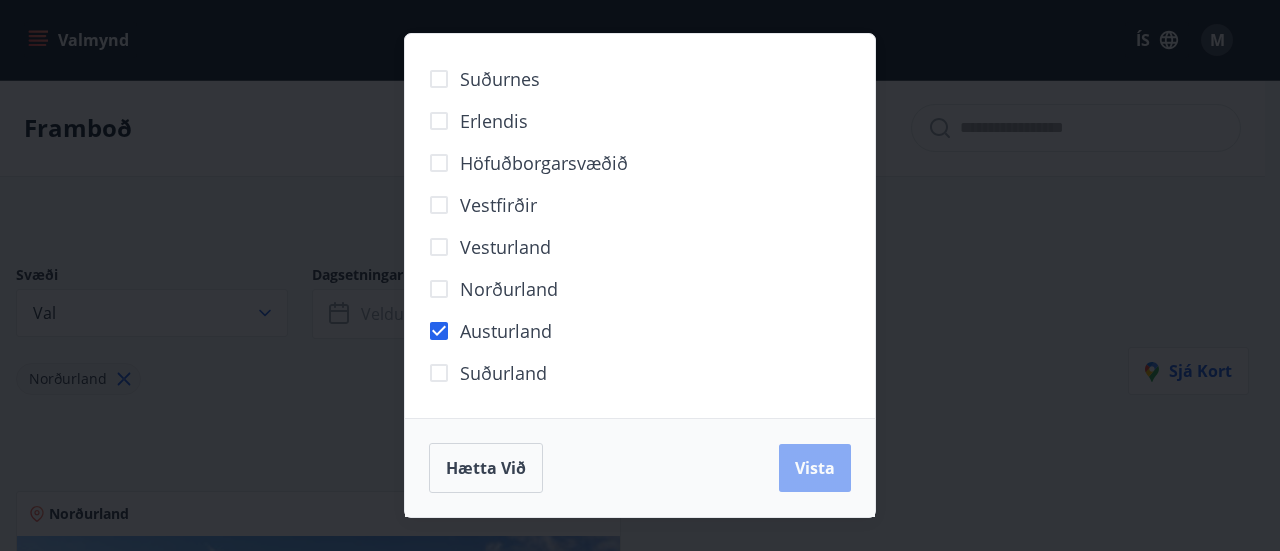 click on "Vista" at bounding box center (815, 468) 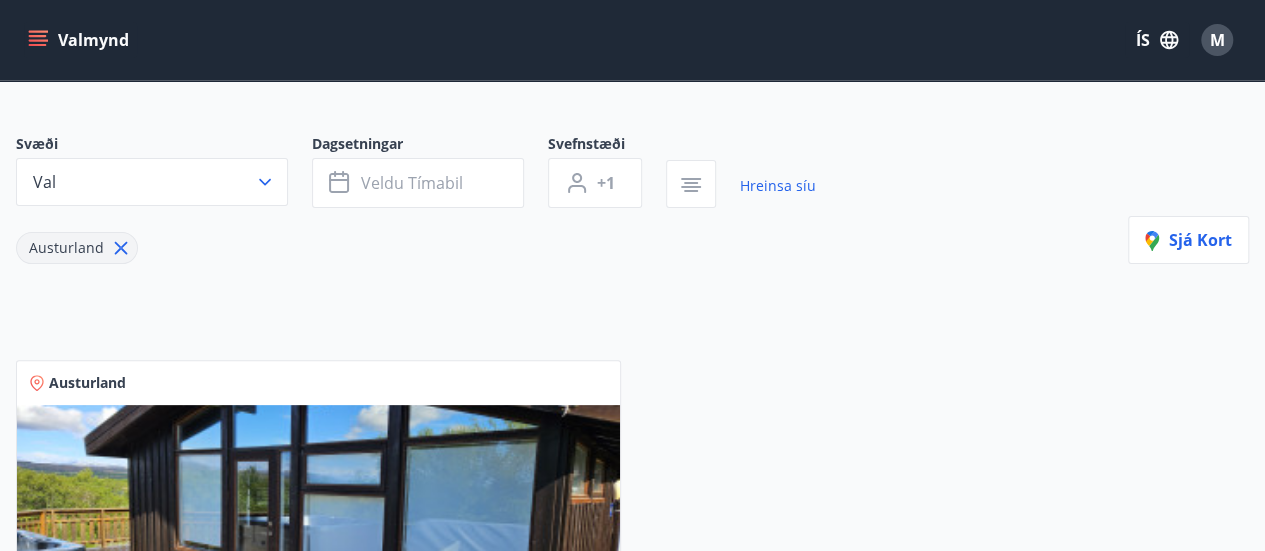 scroll, scrollTop: 129, scrollLeft: 0, axis: vertical 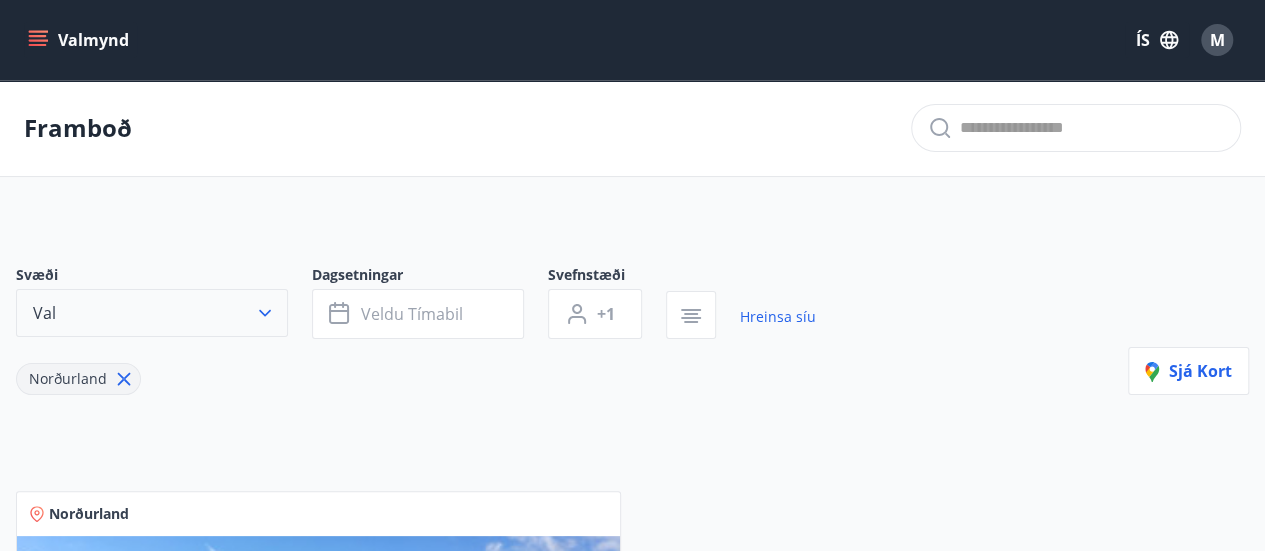 click on "Val" at bounding box center [152, 313] 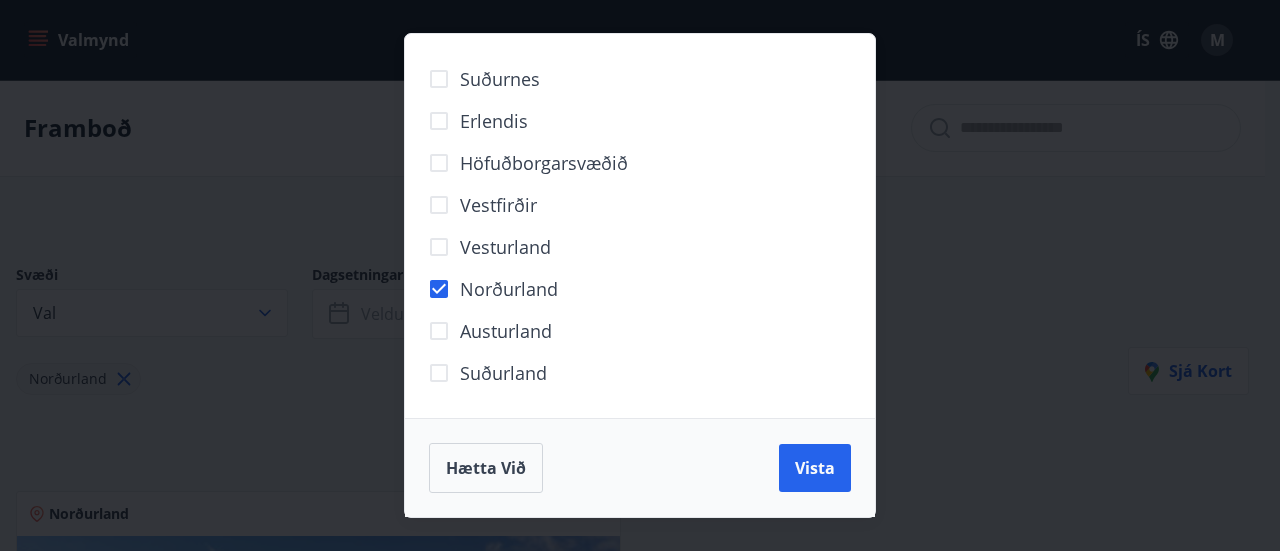 click on "Suðurland" at bounding box center [503, 373] 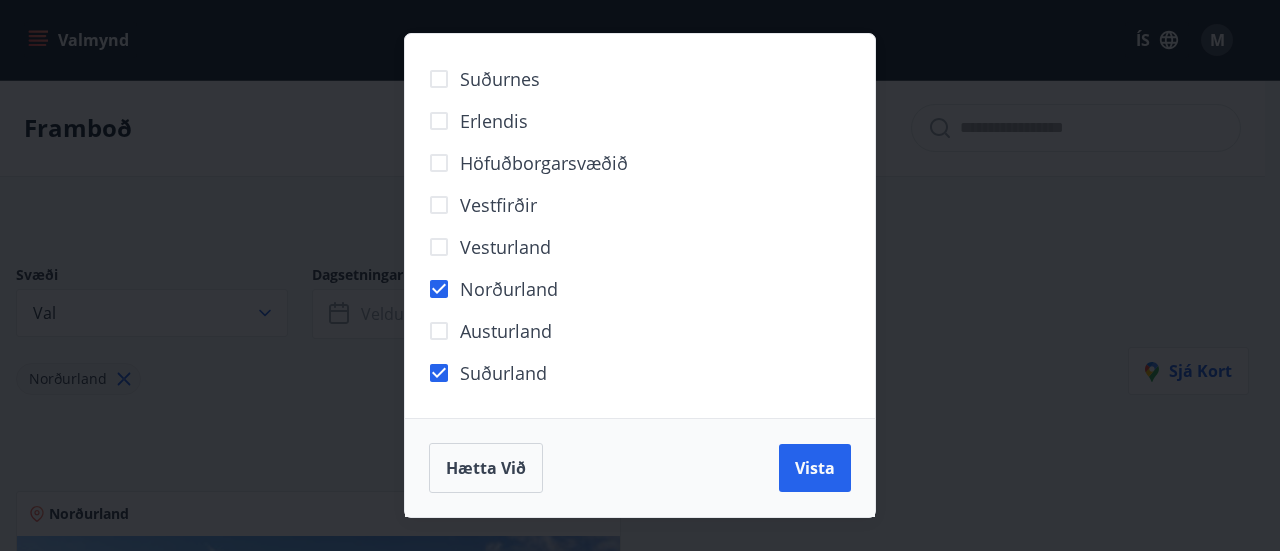 click on "Norðurland" at bounding box center (509, 289) 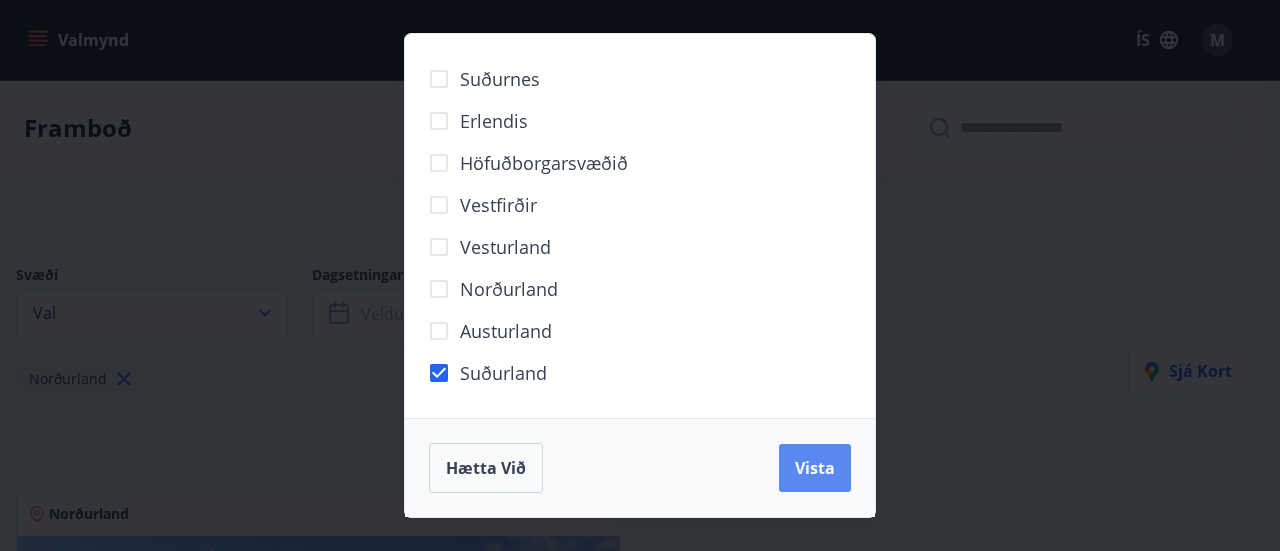 click on "Vista" at bounding box center [815, 468] 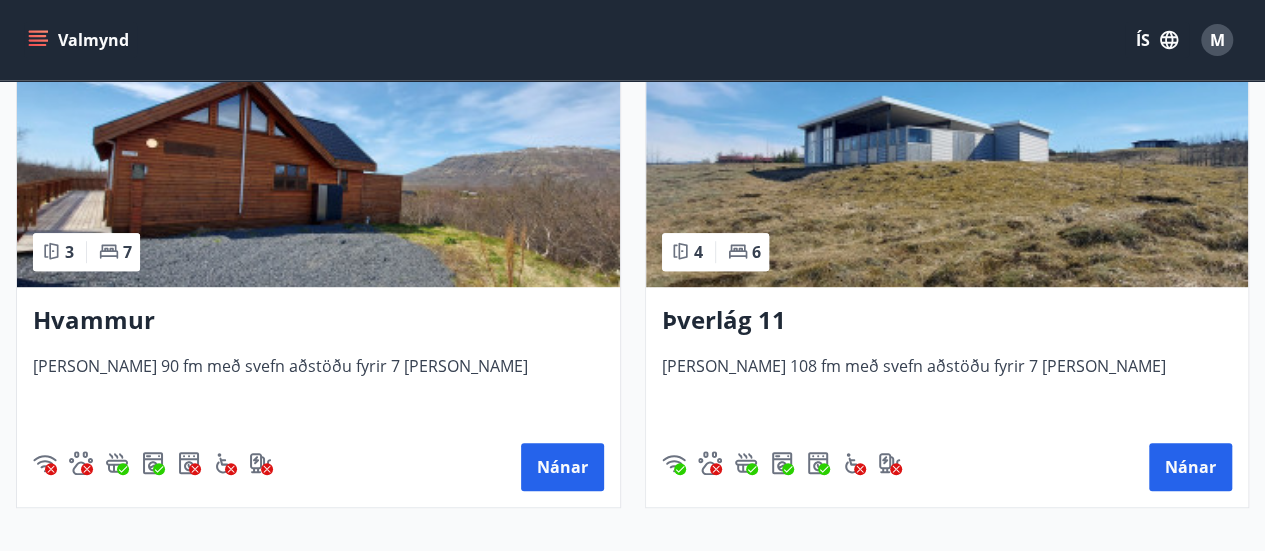 scroll, scrollTop: 528, scrollLeft: 0, axis: vertical 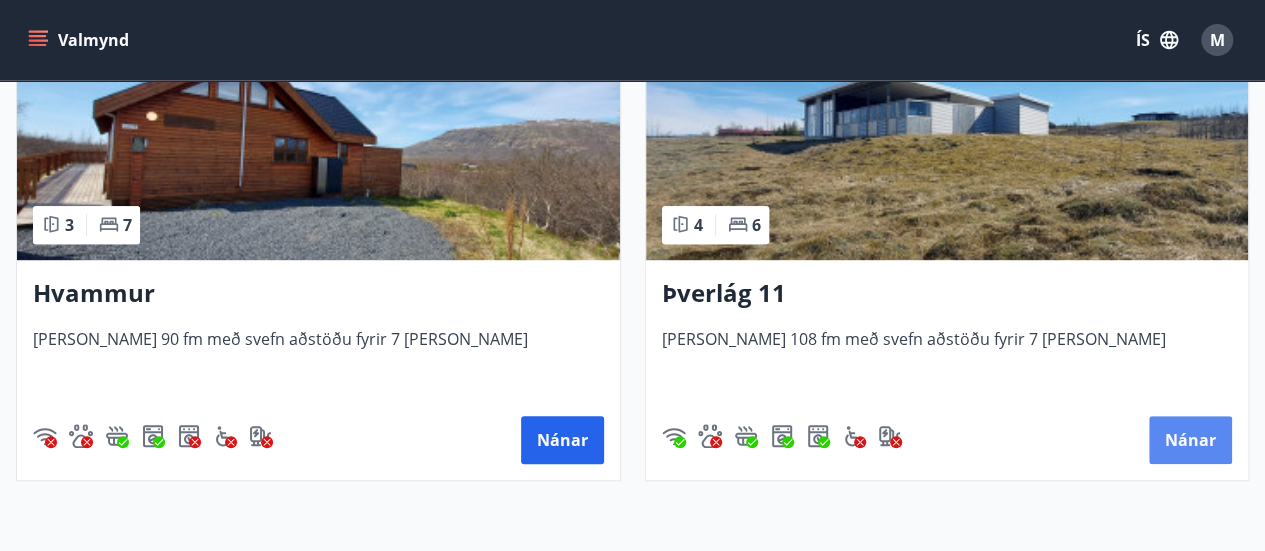 click on "Nánar" at bounding box center (1190, 440) 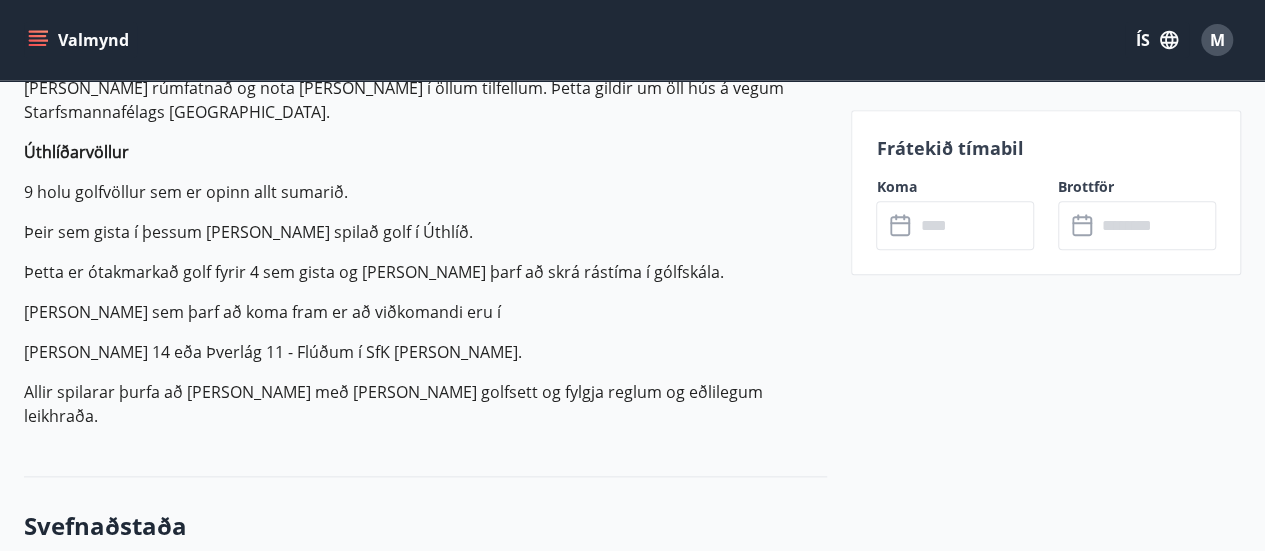 scroll, scrollTop: 1022, scrollLeft: 0, axis: vertical 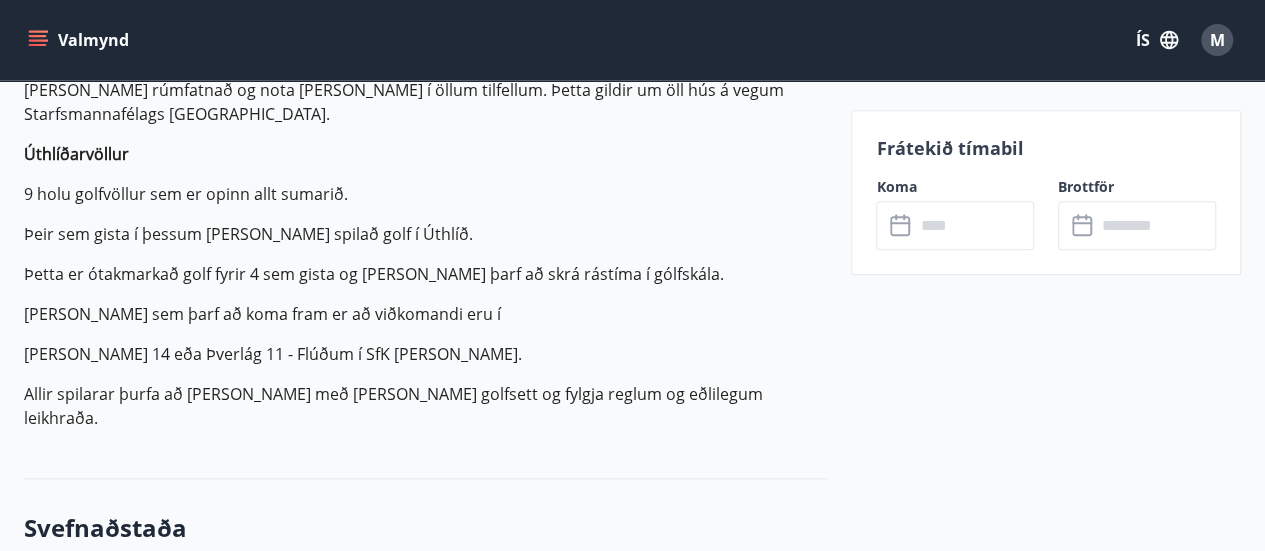 click at bounding box center (974, 225) 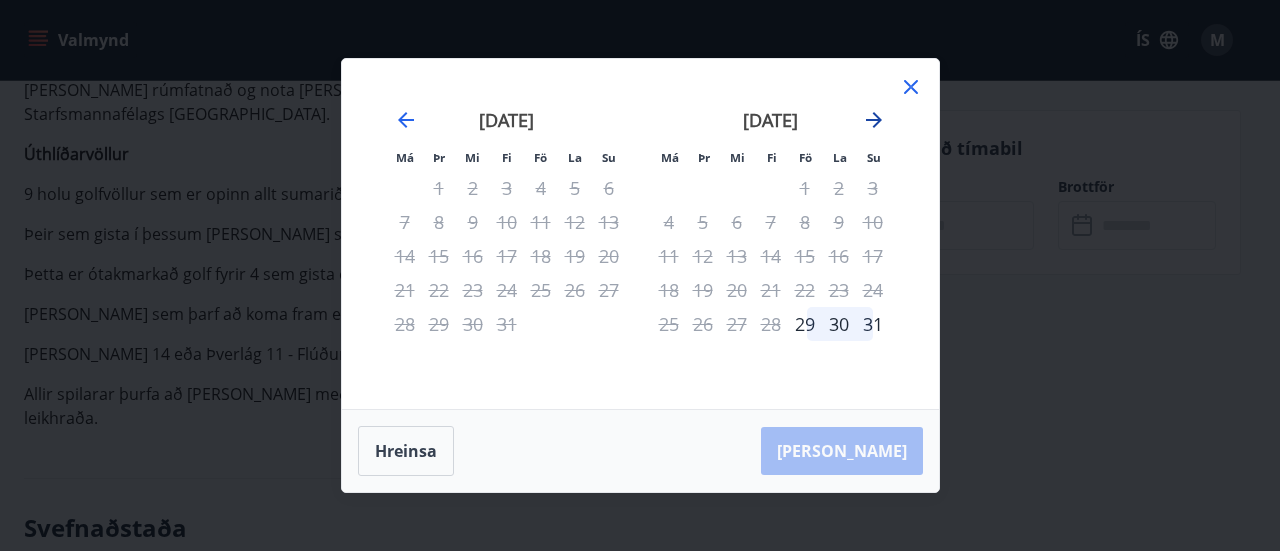 click 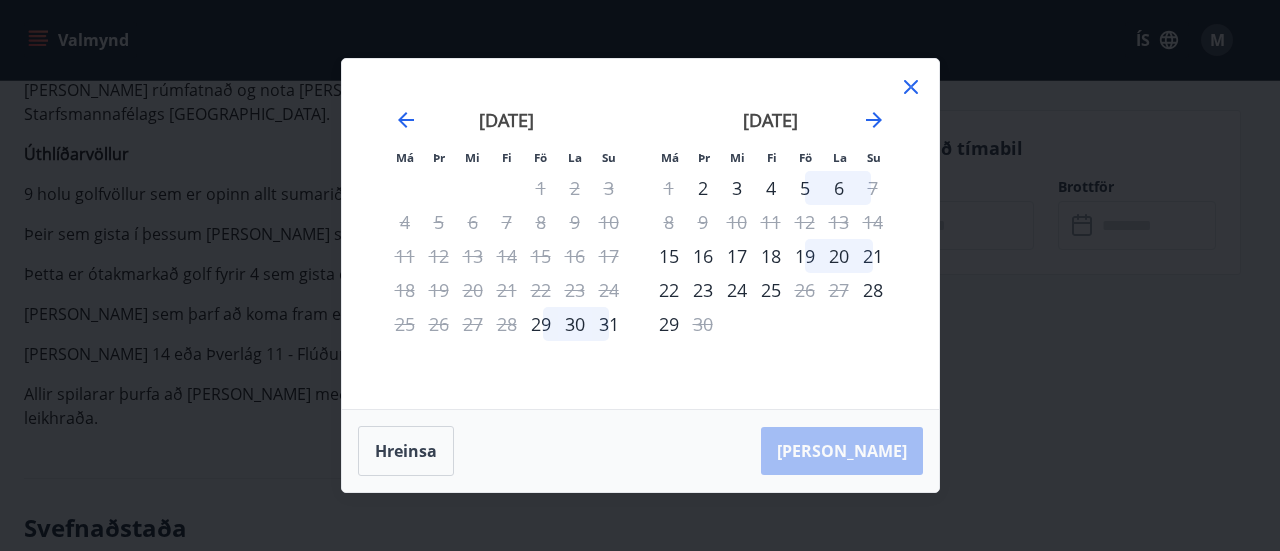 click on "Hreinsa Taka Frá" at bounding box center (640, 451) 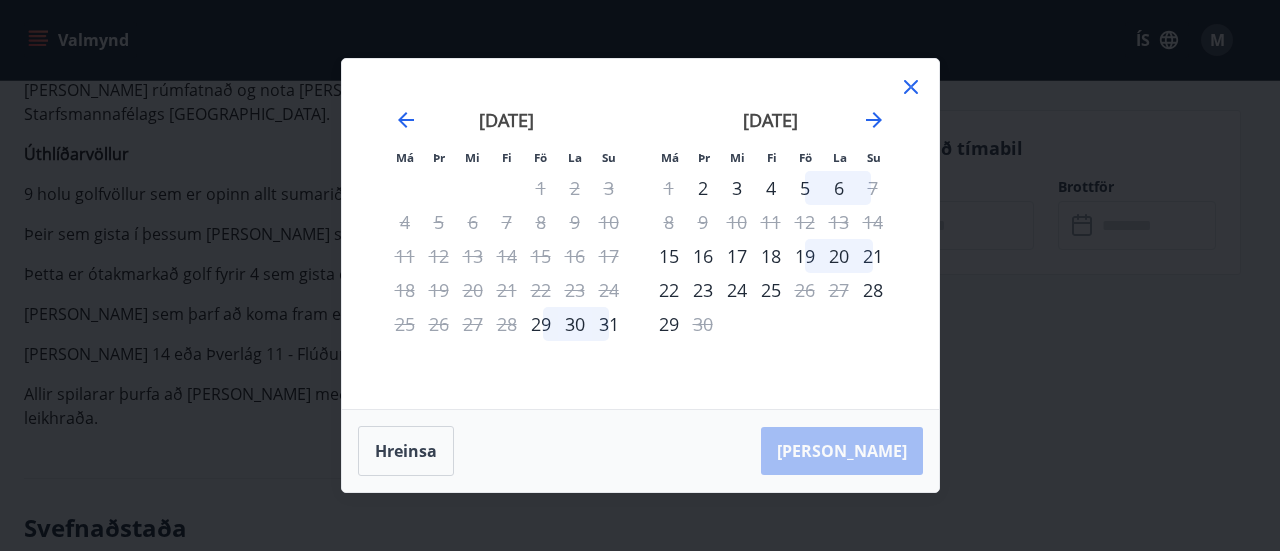 click 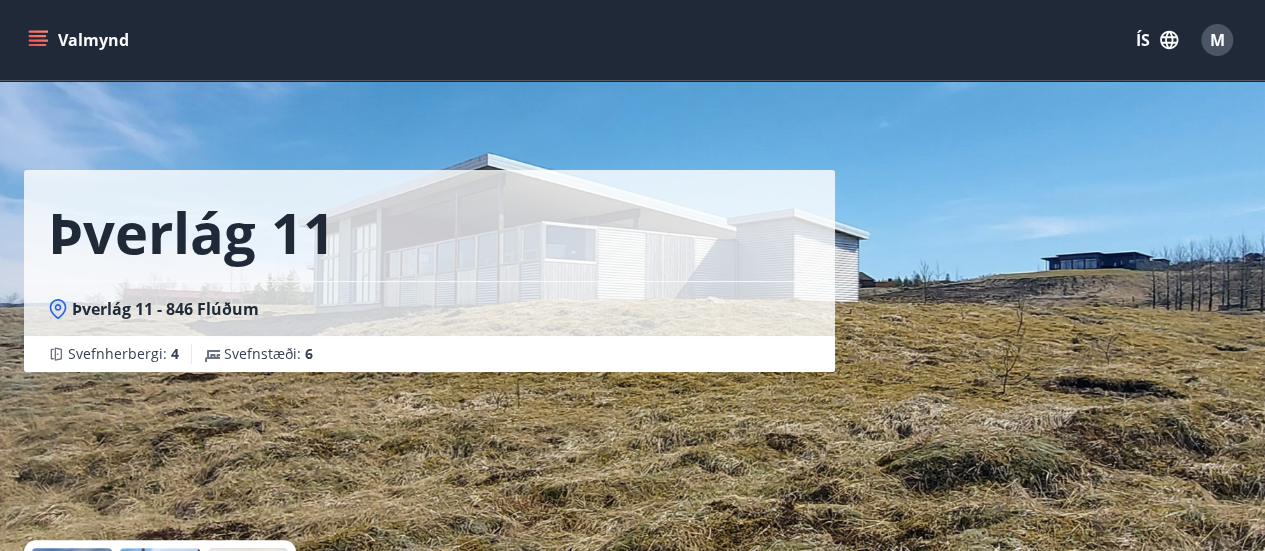 scroll, scrollTop: 0, scrollLeft: 0, axis: both 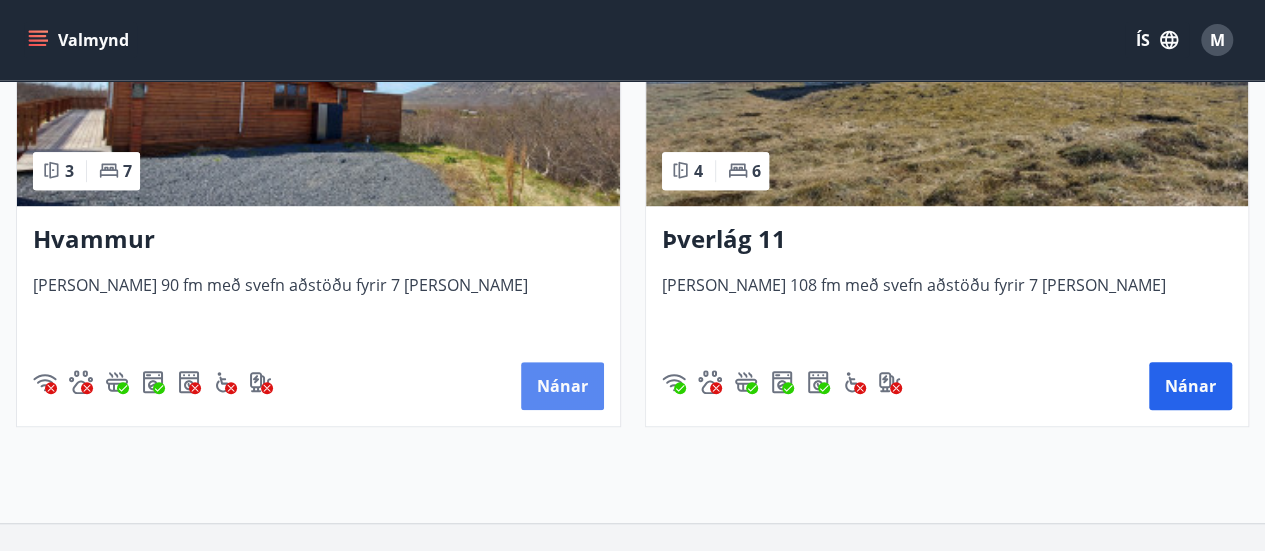 click on "Nánar" at bounding box center (562, 386) 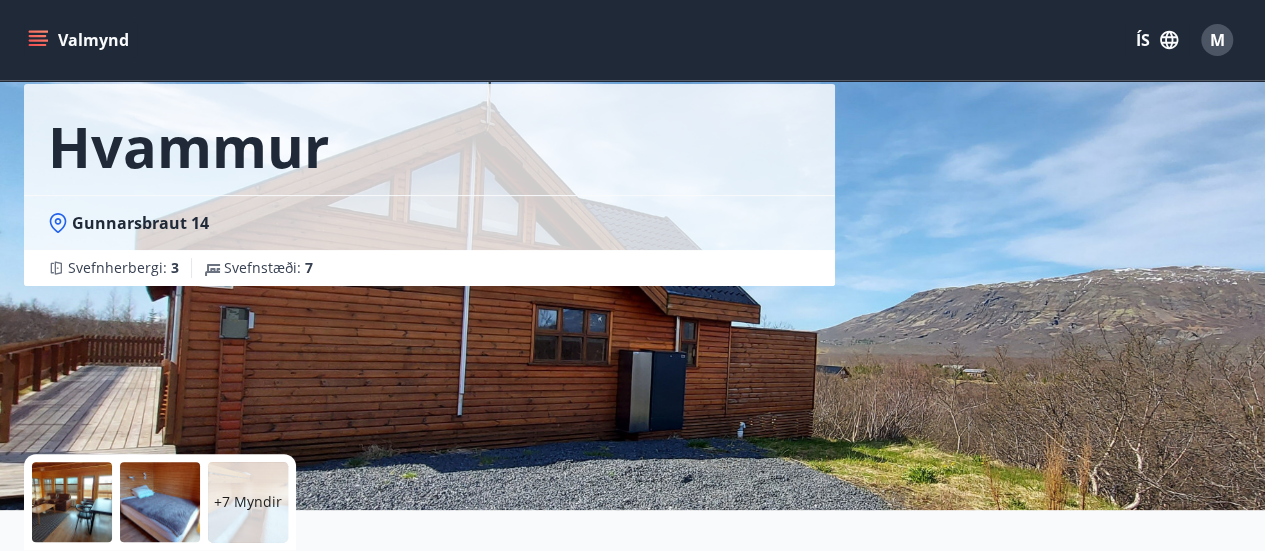 scroll, scrollTop: 0, scrollLeft: 0, axis: both 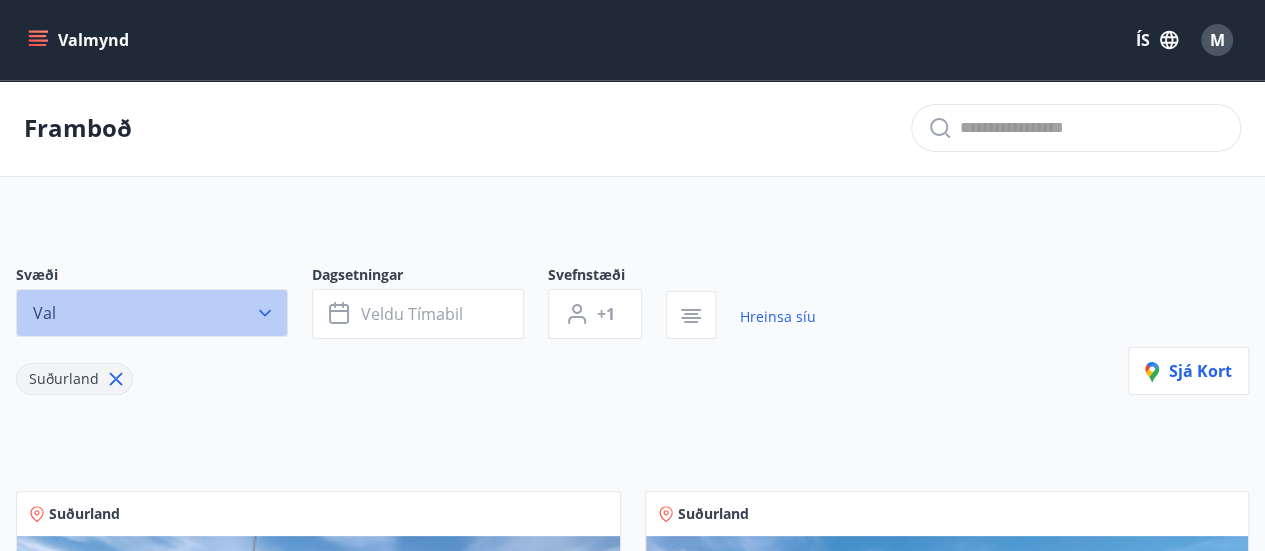 click on "Val" at bounding box center (152, 313) 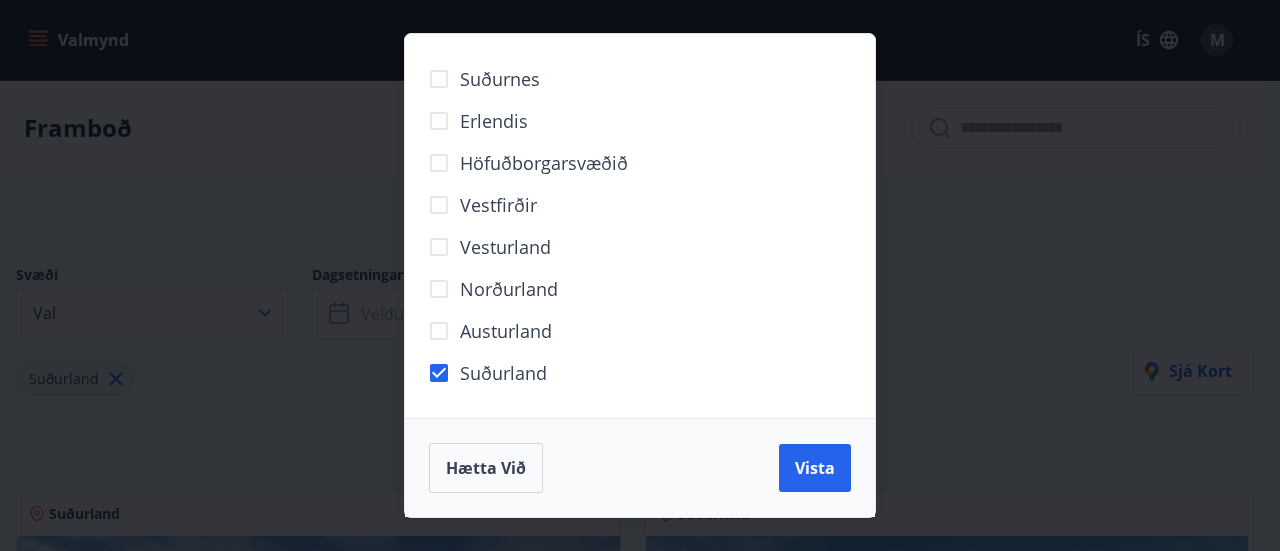 click on "Vesturland" at bounding box center [505, 247] 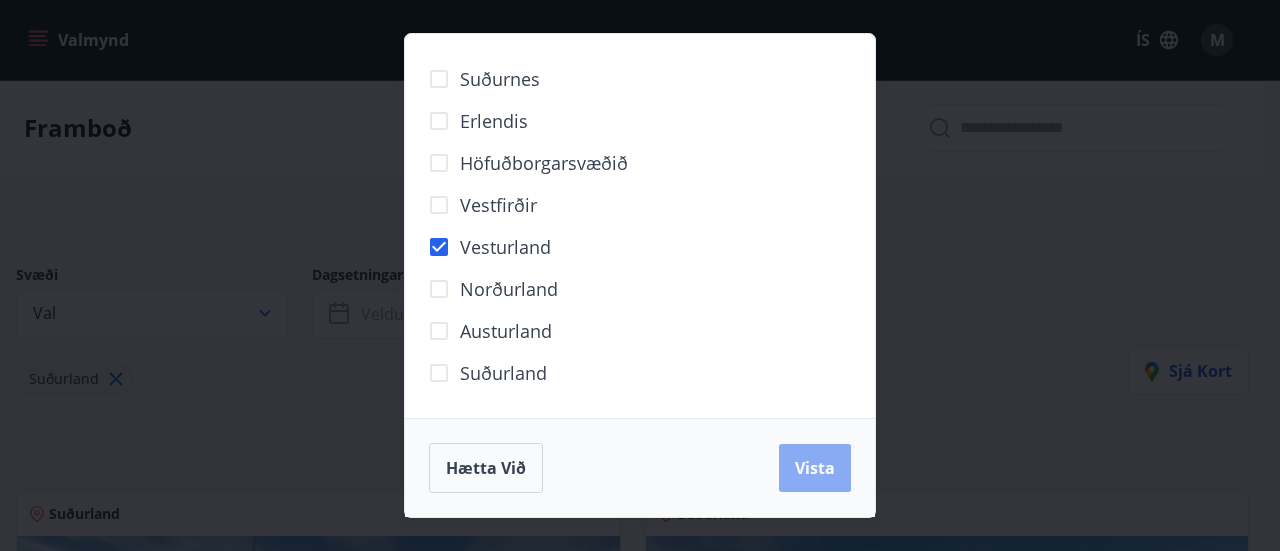 click on "Vista" at bounding box center [815, 468] 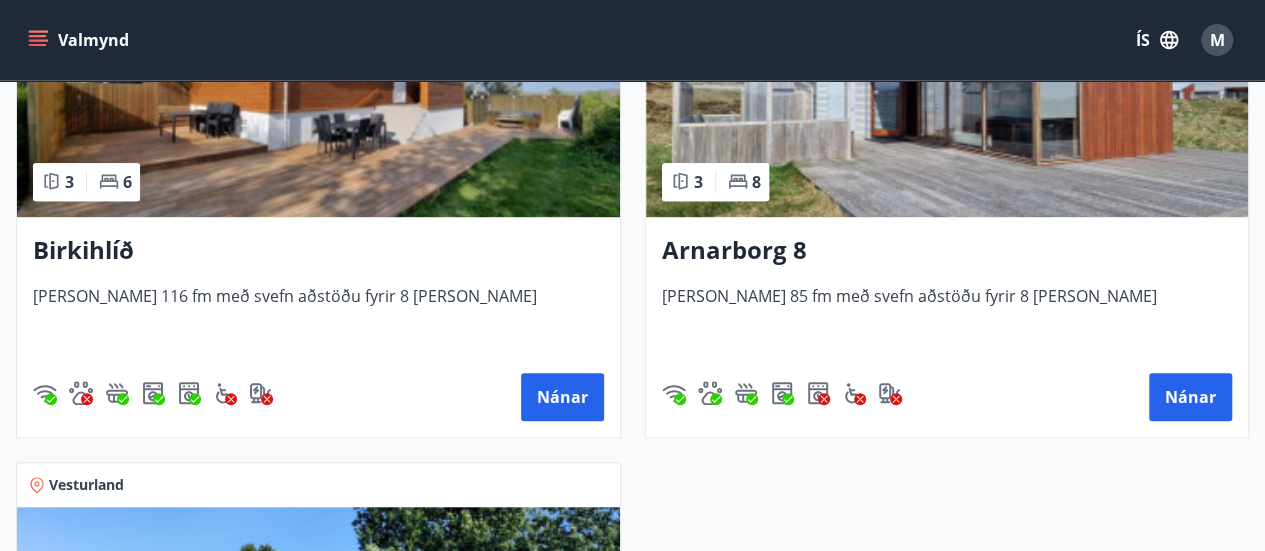 scroll, scrollTop: 576, scrollLeft: 0, axis: vertical 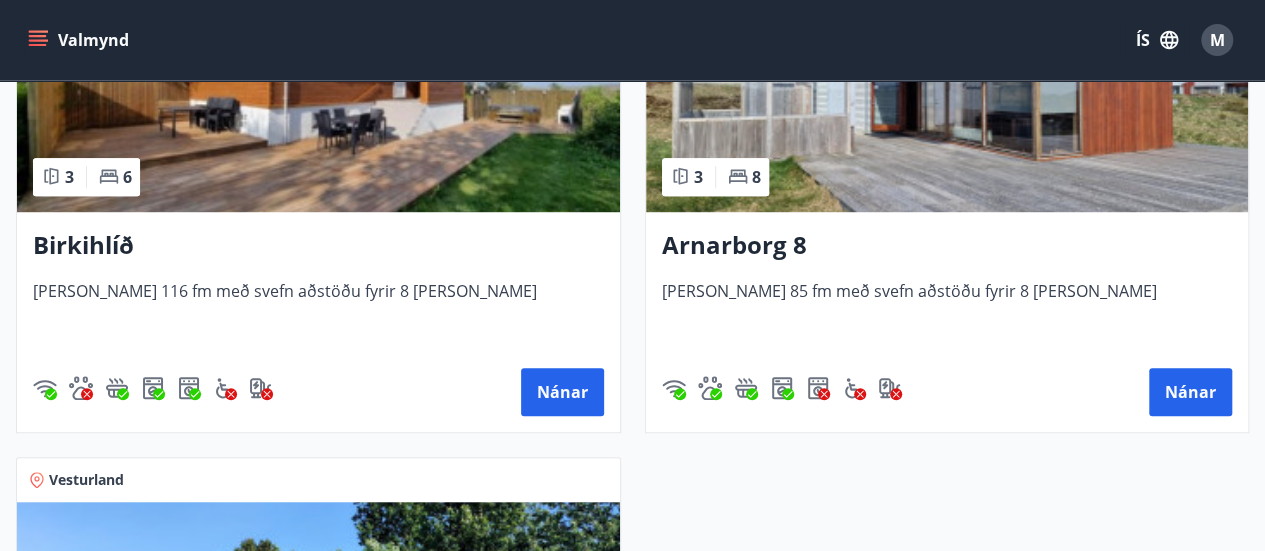 click on "Húsið er 116 fm með svefn aðstöðu fyrir 8 manns" at bounding box center (318, 313) 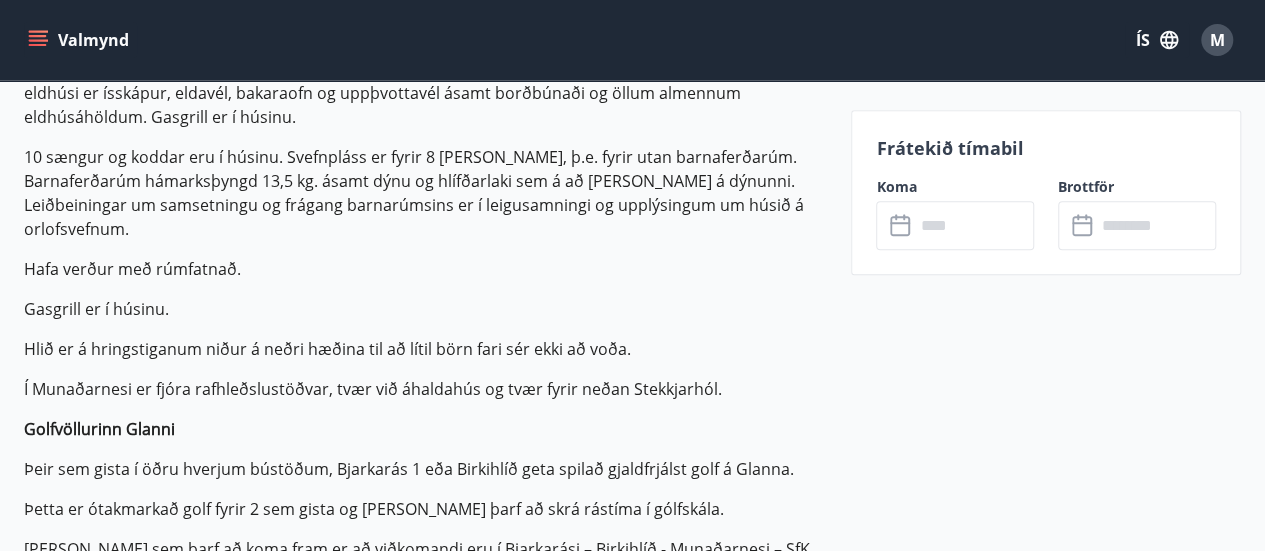 scroll, scrollTop: 988, scrollLeft: 0, axis: vertical 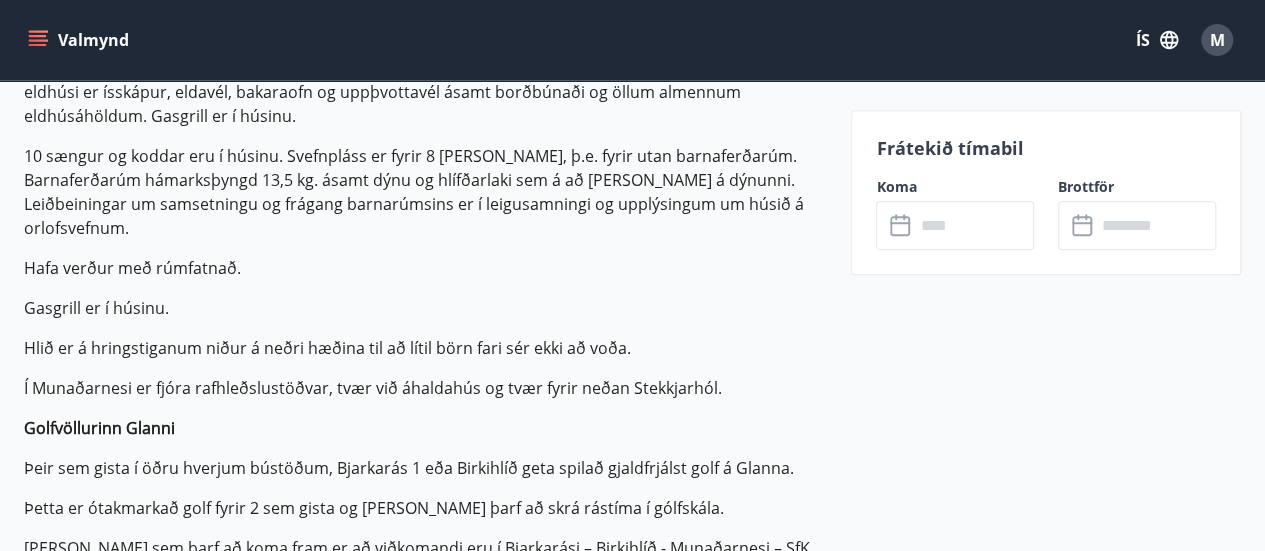 click at bounding box center (974, 225) 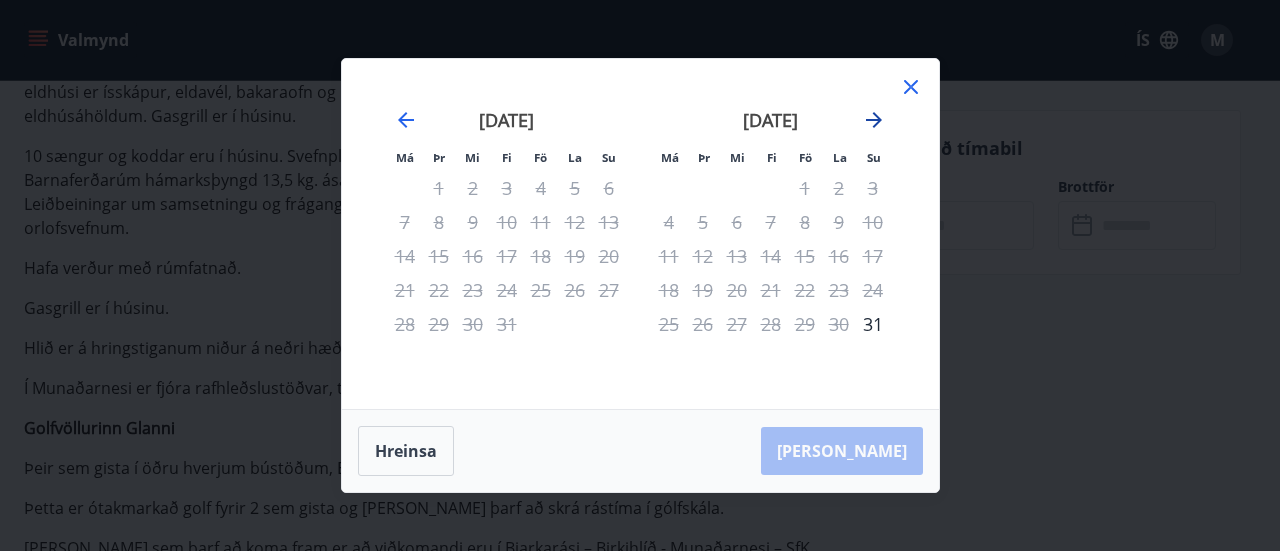 click 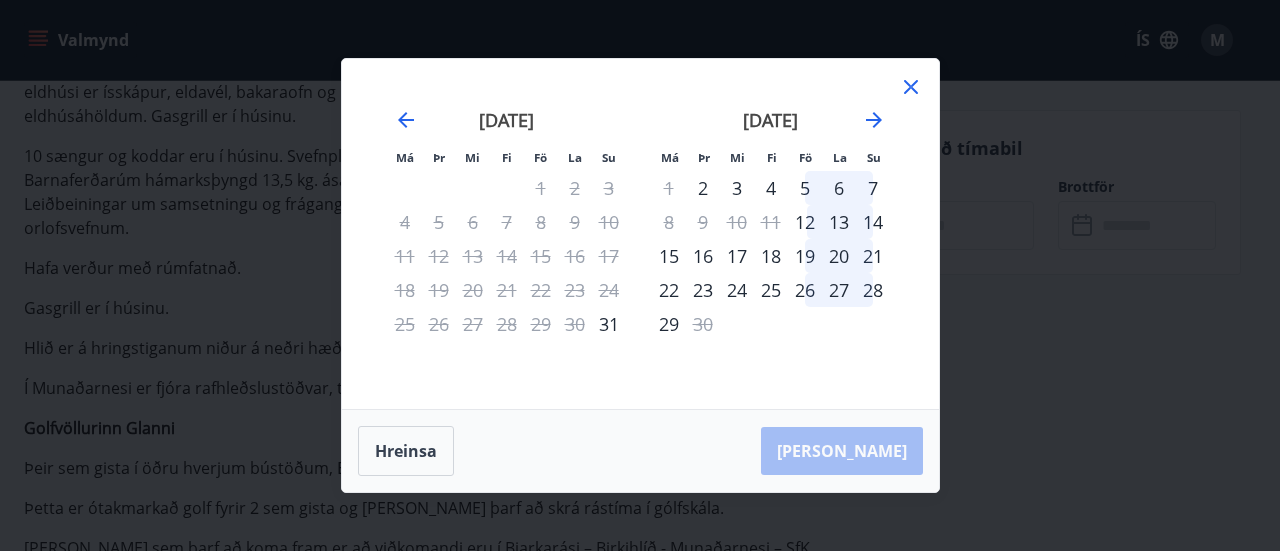 click 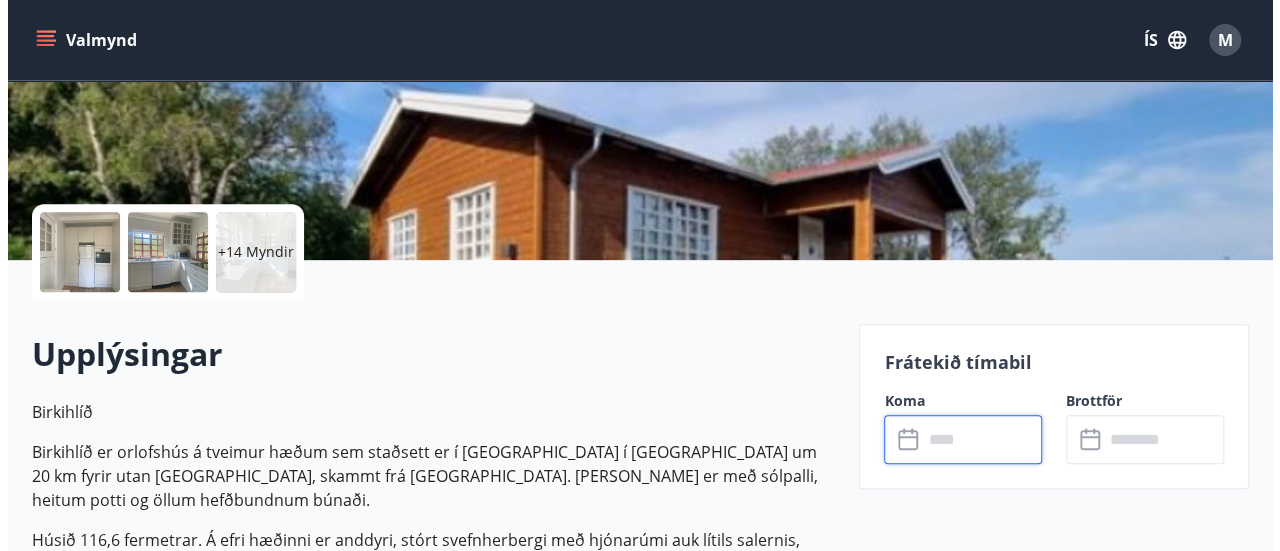 scroll, scrollTop: 341, scrollLeft: 0, axis: vertical 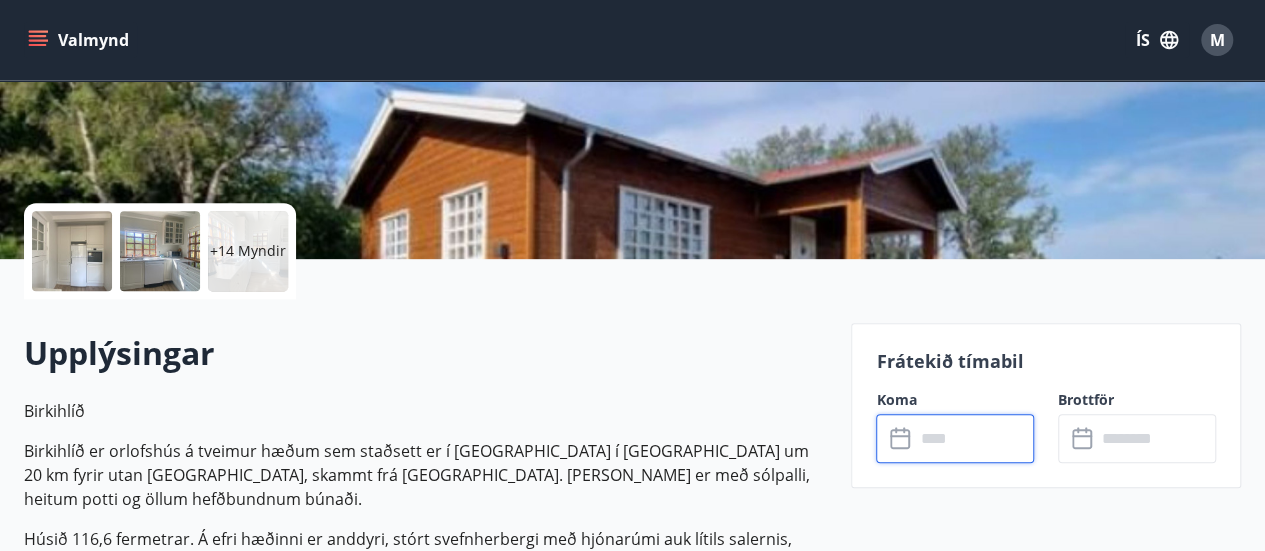 click on "M" at bounding box center [1217, 40] 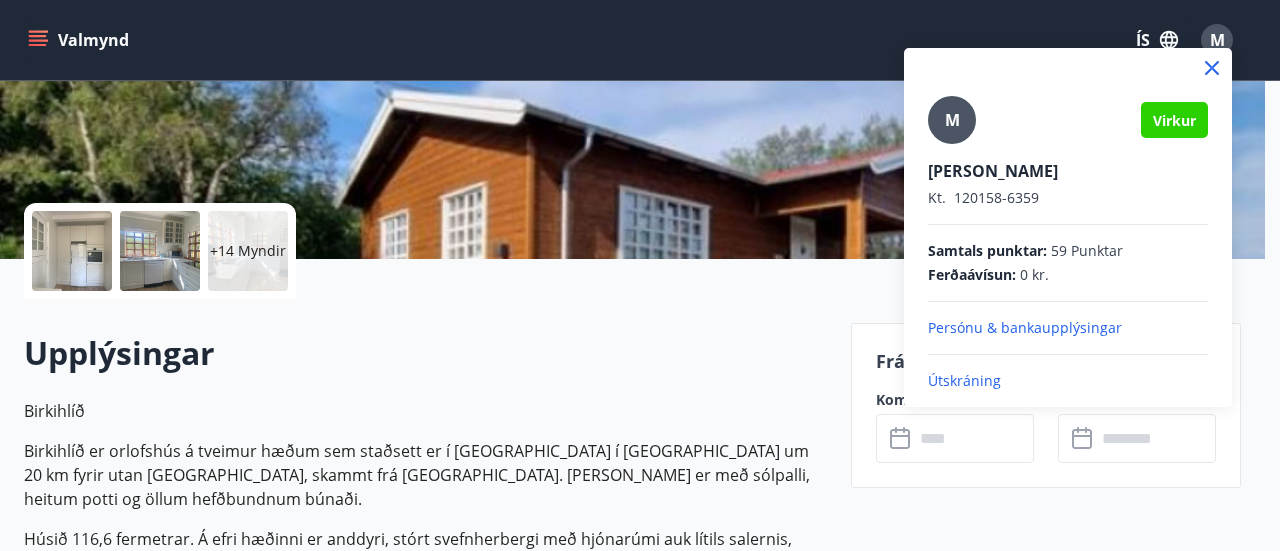 click on "Útskráning" at bounding box center [1068, 381] 